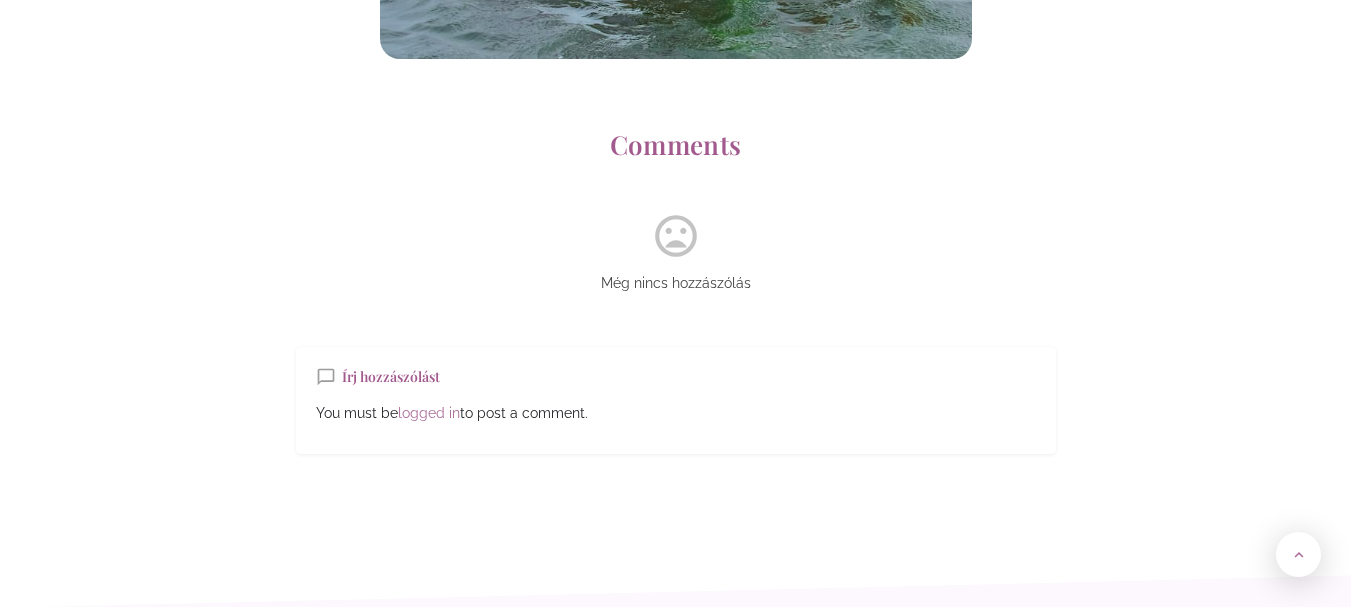 scroll, scrollTop: 17900, scrollLeft: 0, axis: vertical 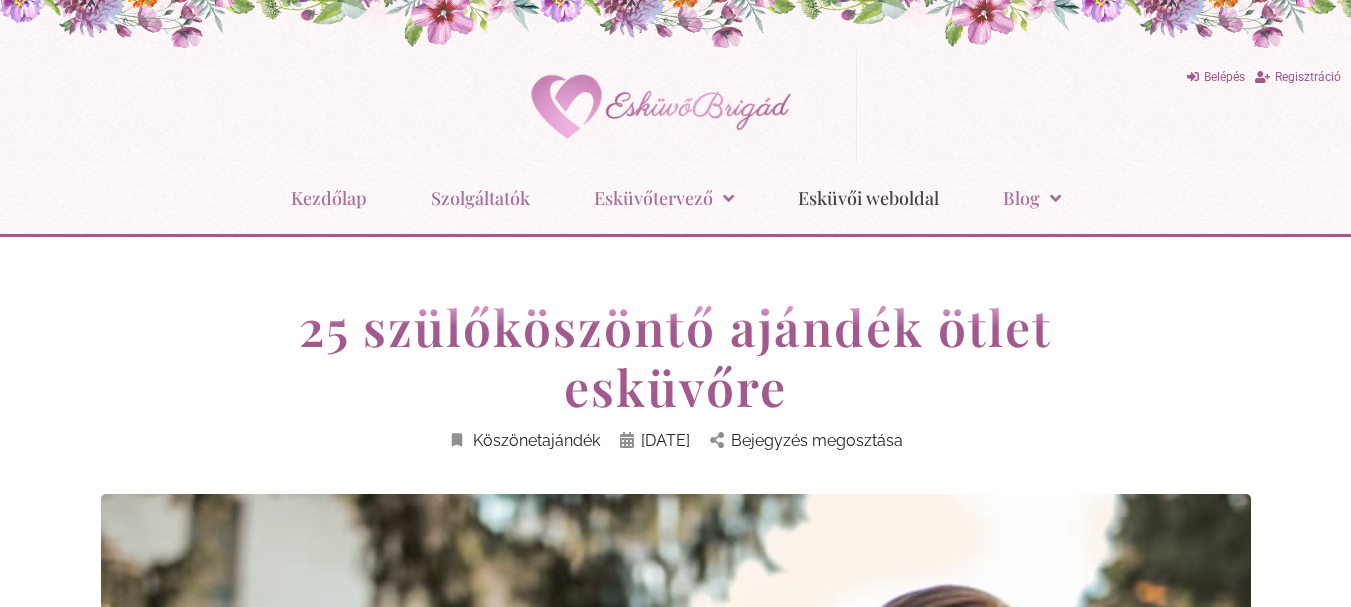 click on "Esküvői weboldal" 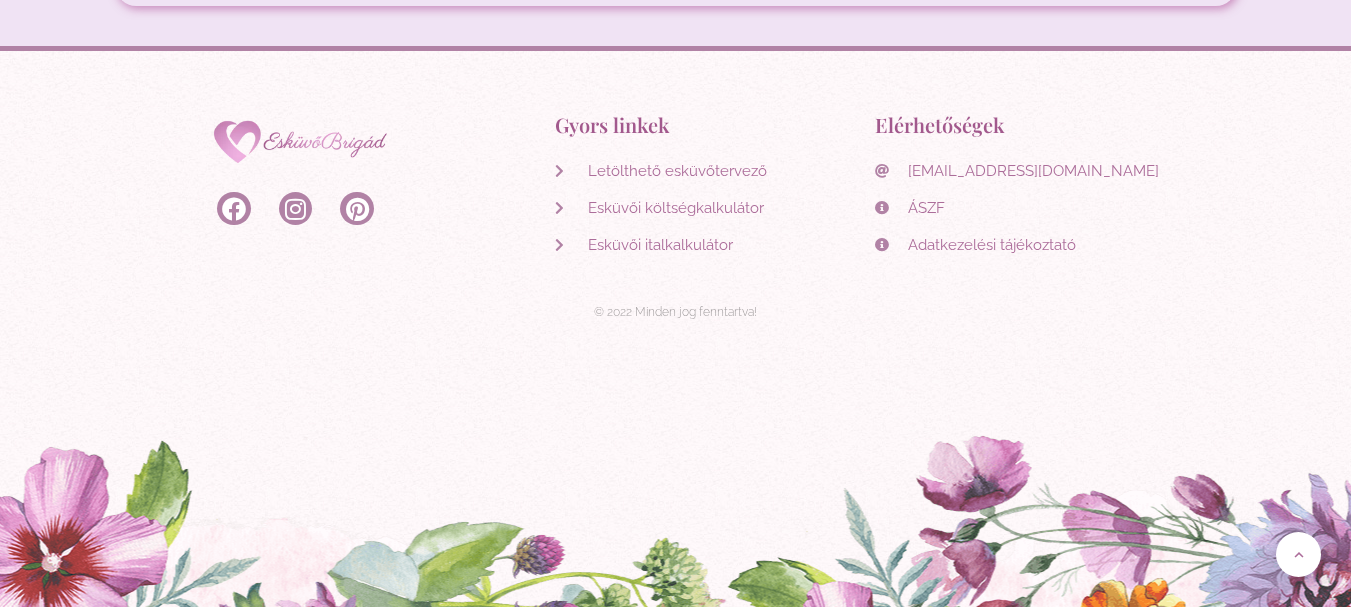 scroll, scrollTop: 5404, scrollLeft: 0, axis: vertical 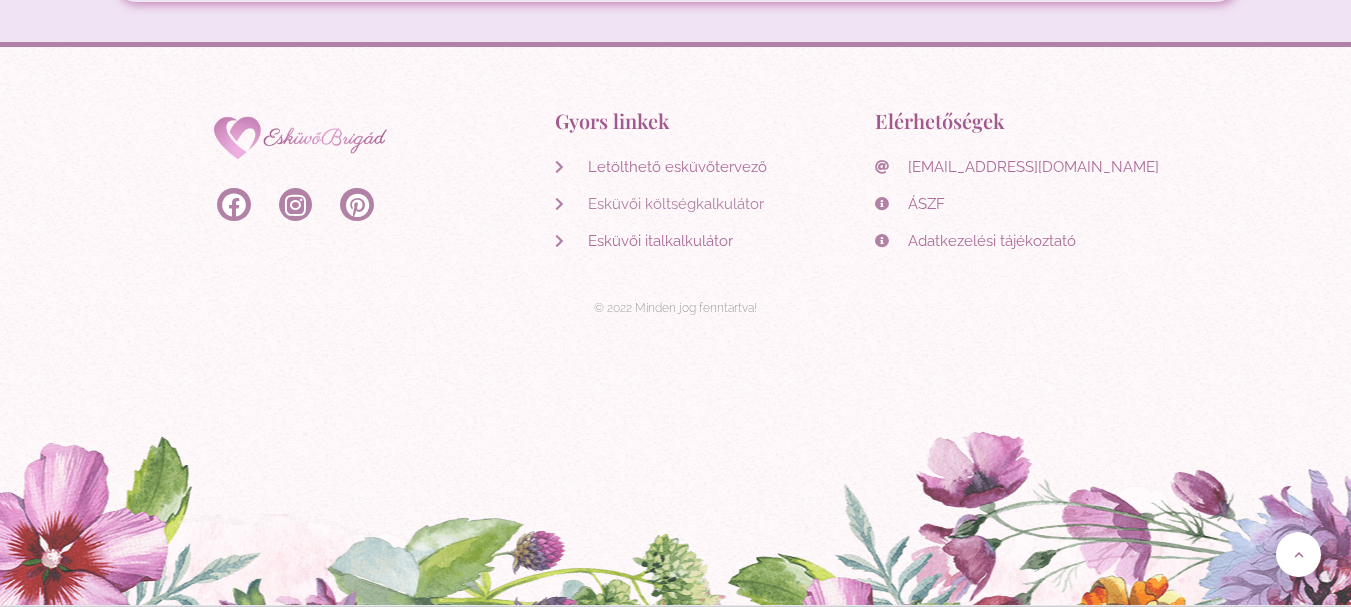 click on "Esküvői költségkalkulátor" at bounding box center (673, 204) 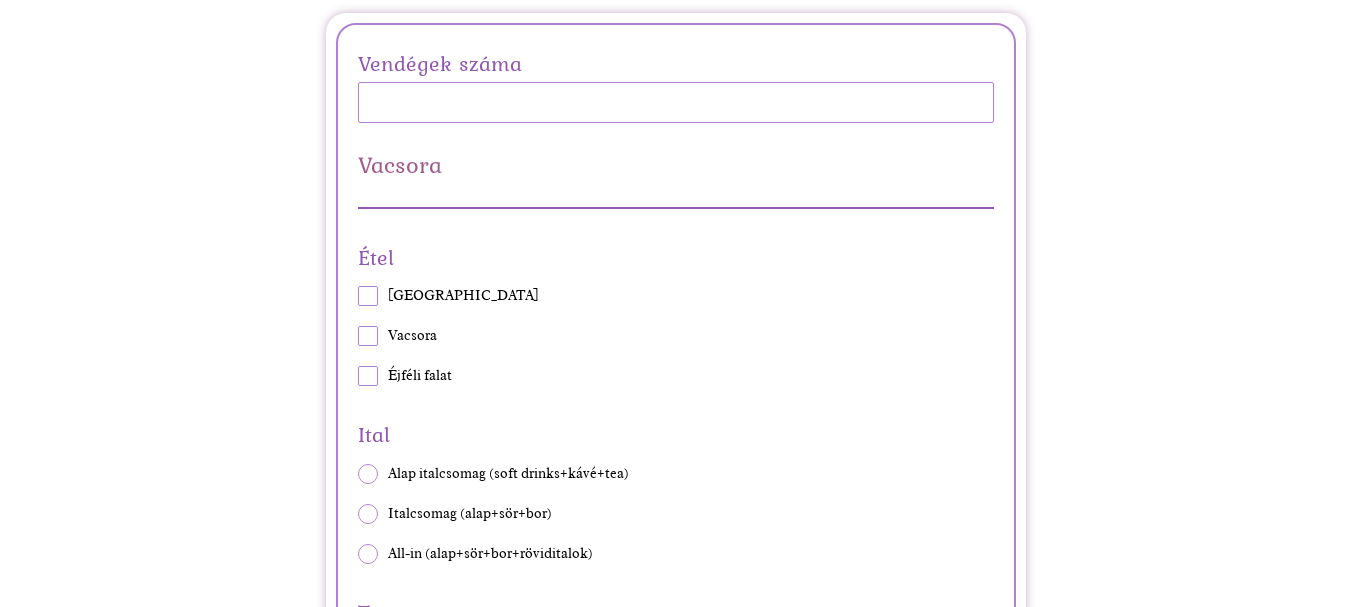 scroll, scrollTop: 500, scrollLeft: 0, axis: vertical 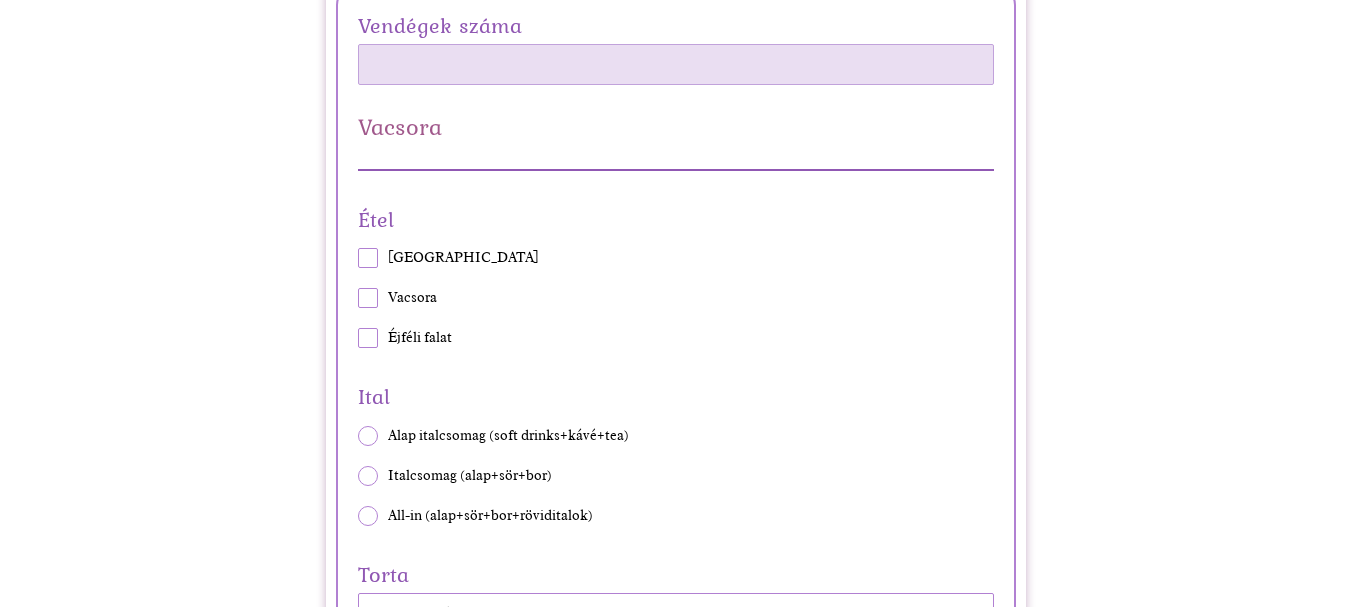 click on "Vendégek száma" at bounding box center (676, 64) 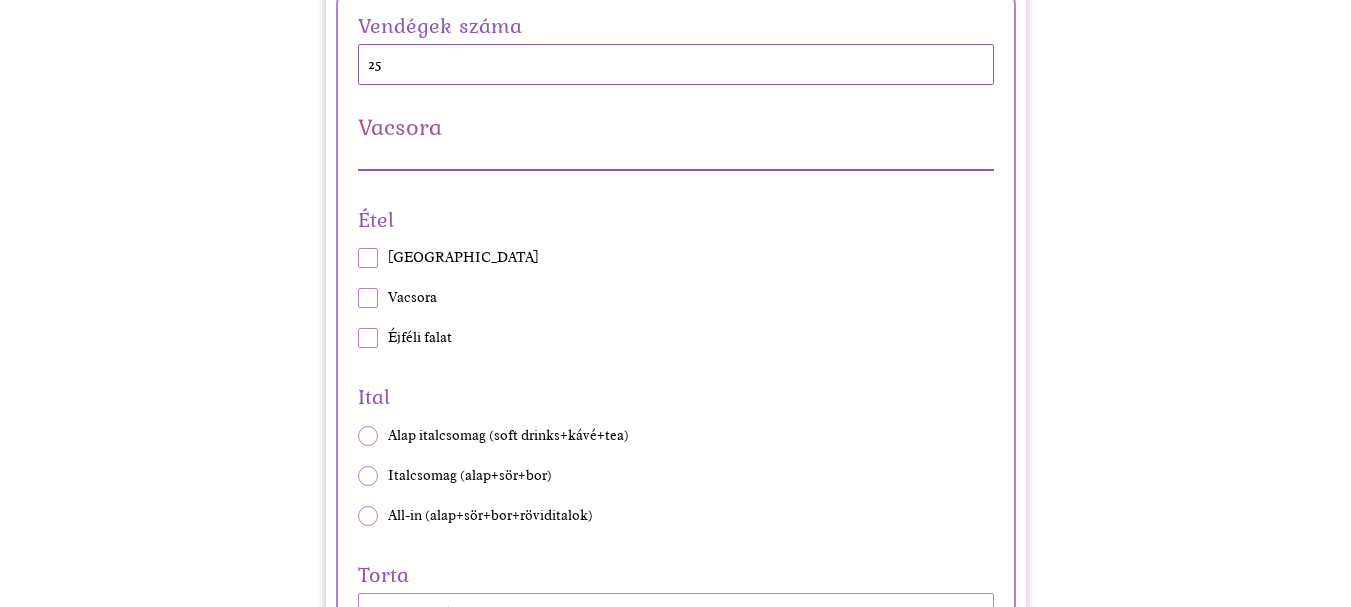 type on "25" 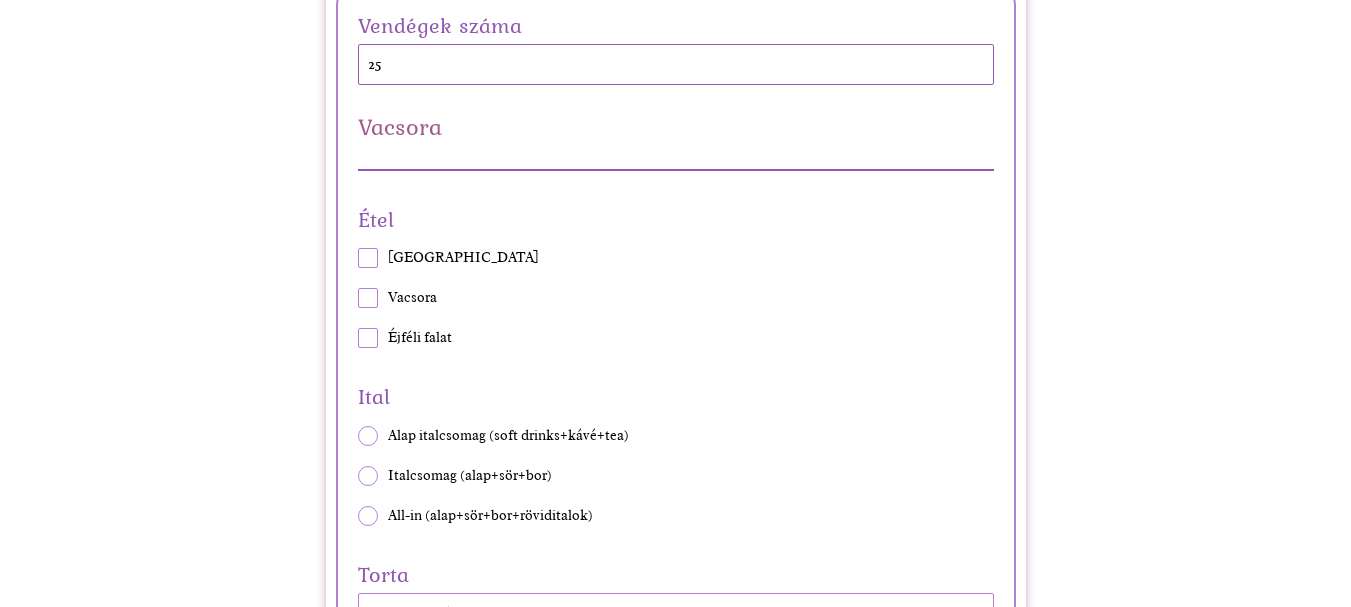 click at bounding box center (368, 298) 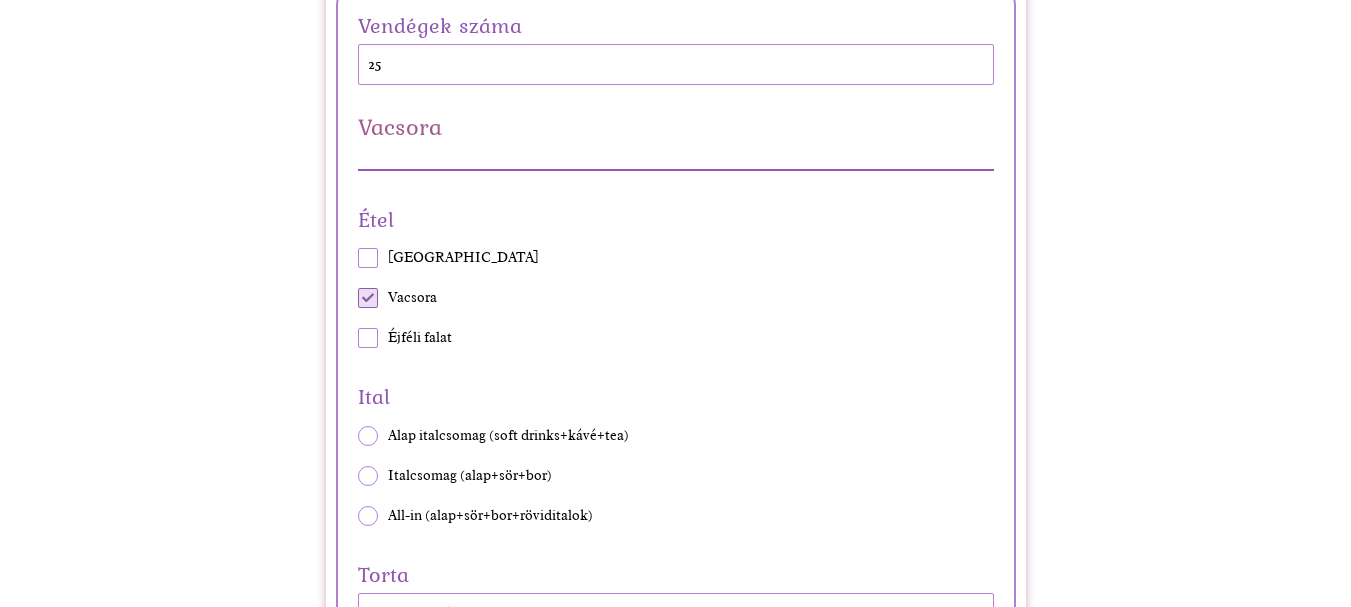 click on "Vendégek száma 25 Vacsora Étel Vendégváró Vacsora Éjféli falat Ital Alap italcsomag (soft drinks+kávé+tea) Italcsomag (alap+sör+bor) All-in (alap+sör+bor+röviditalok) Torta Vacsora részösszeg 0.00 Szertartás Helyszín Nincs bérleti díj Van bérleti díj Polgári szertartás Anyakönyvi hivatalban Külső helyszínen Egyházi szertartás Igen Nem Szállás Nem kell szállás/vendégek fizetik Mi fizetjük a szállást Elszállásolandó emberek száma 0 Szertartás részösszeg 0.00 Szolgáltatók Vőfély & Ceremóniamester & Szertartásvezető Vőfély Ceremóniamester Szertartásvezető Fotó/videó Fotós Videós Zene Zenekar DJ Smink & haj Sminkes Fodrász Szolgáltatók részösszeg 0.00 Ruhák Menyasszonyi ruha Meglévő/nem szokványos menyasszonyi ruha Bérlés Vétel használtan Vétel újonnan ruhaboltban (pl. H&M) Vétel újonnan ruhaszalonban Vétel újonnan (designer) Varratás Menyasszonyi cipő Meglévő cipő Vétel használtan/cipőboltban Vétel menyasszonyi cipőboltban *" at bounding box center (676, 2810) 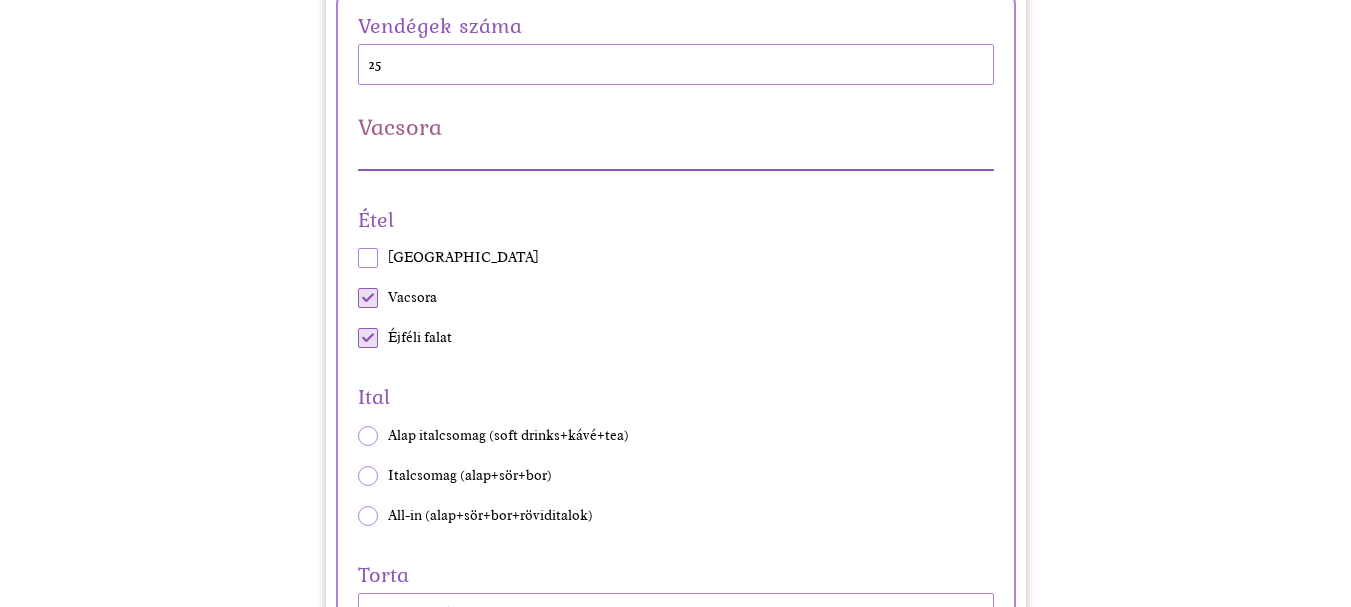 click at bounding box center [368, 258] 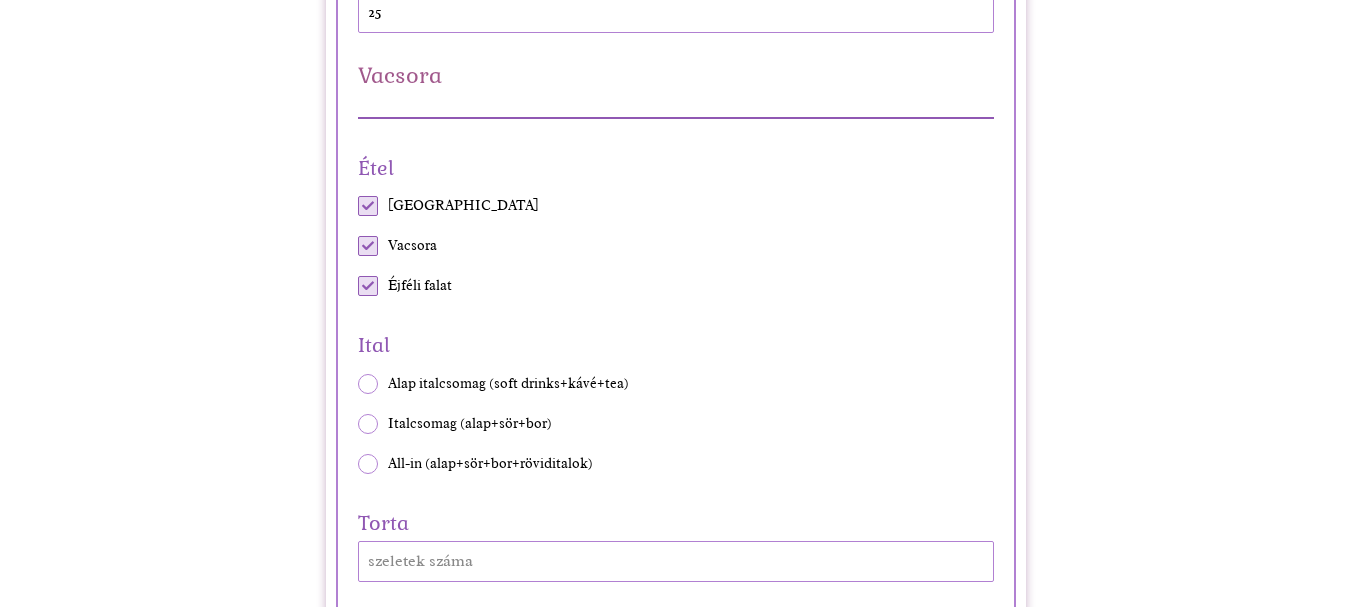 scroll, scrollTop: 600, scrollLeft: 0, axis: vertical 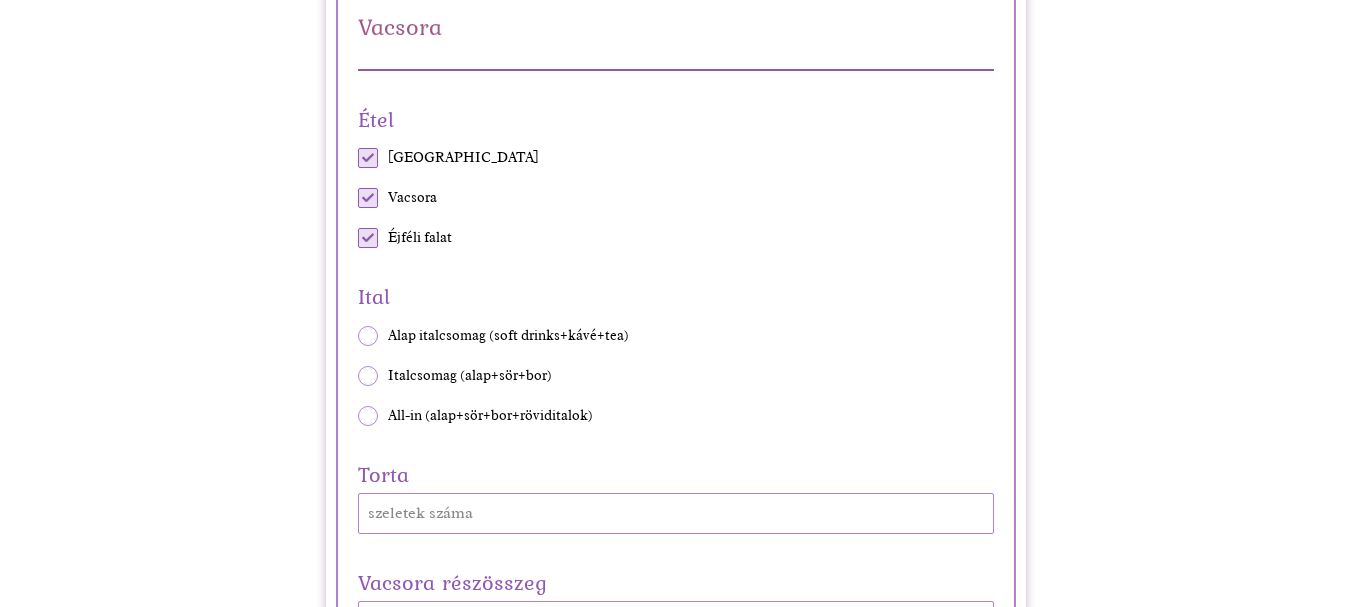 click at bounding box center [368, 416] 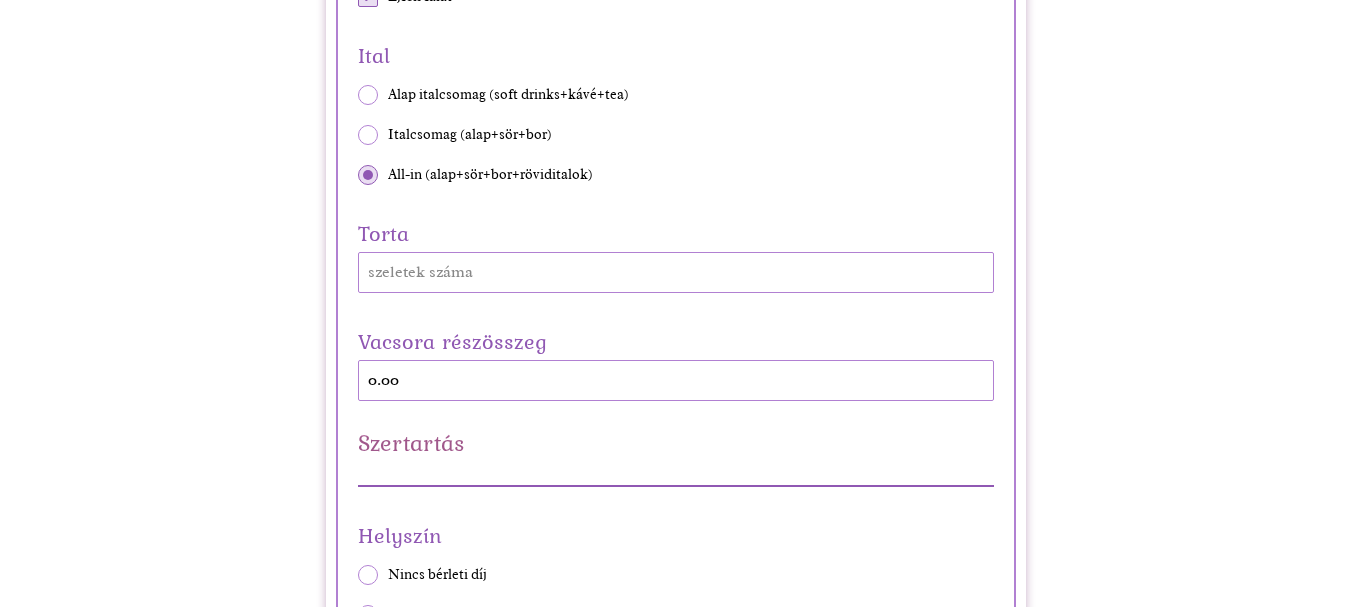 scroll, scrollTop: 900, scrollLeft: 0, axis: vertical 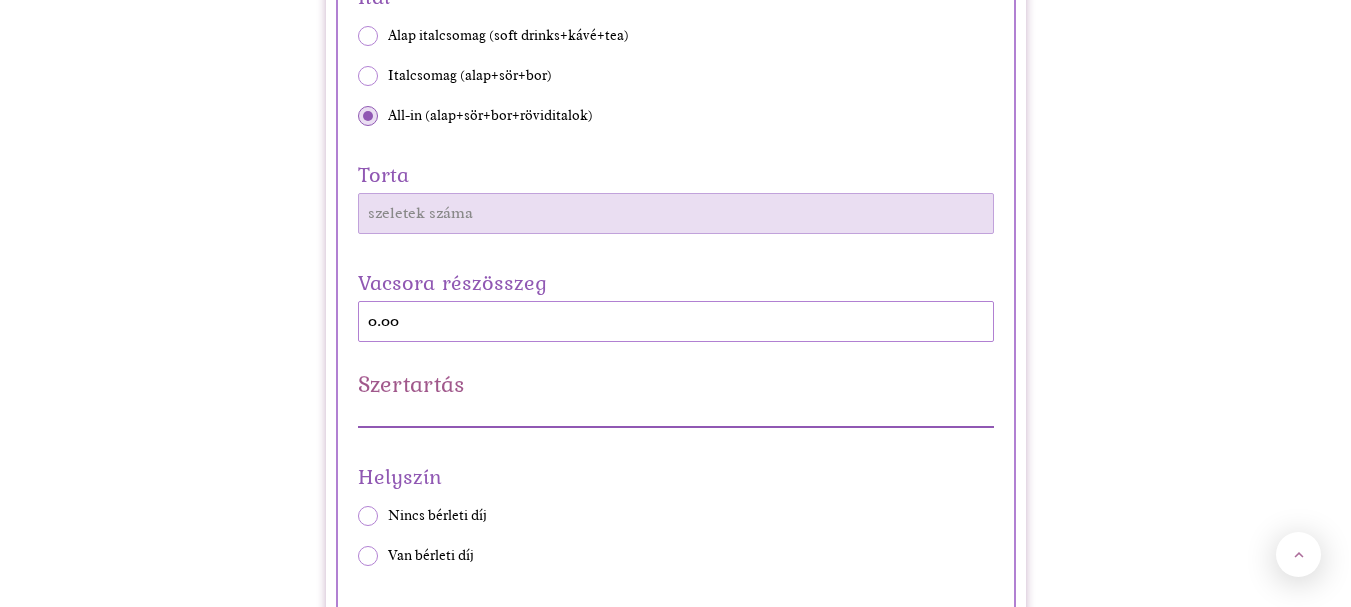 click on "Torta" at bounding box center [676, 213] 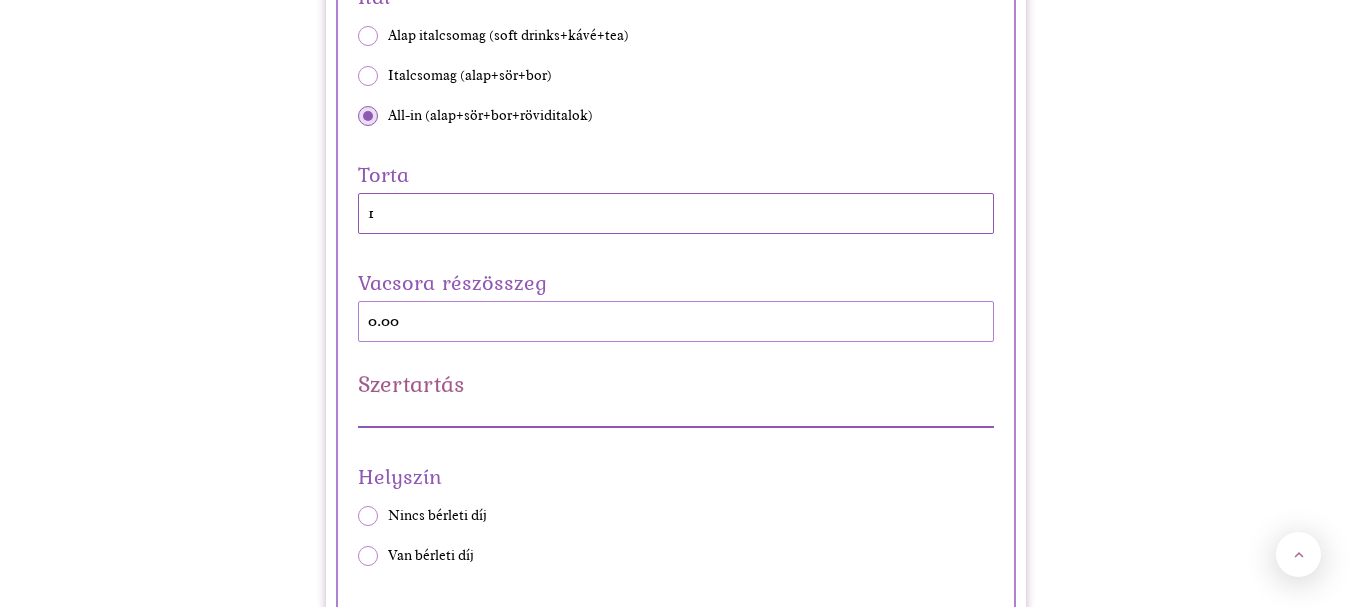 click on "1" at bounding box center [676, 213] 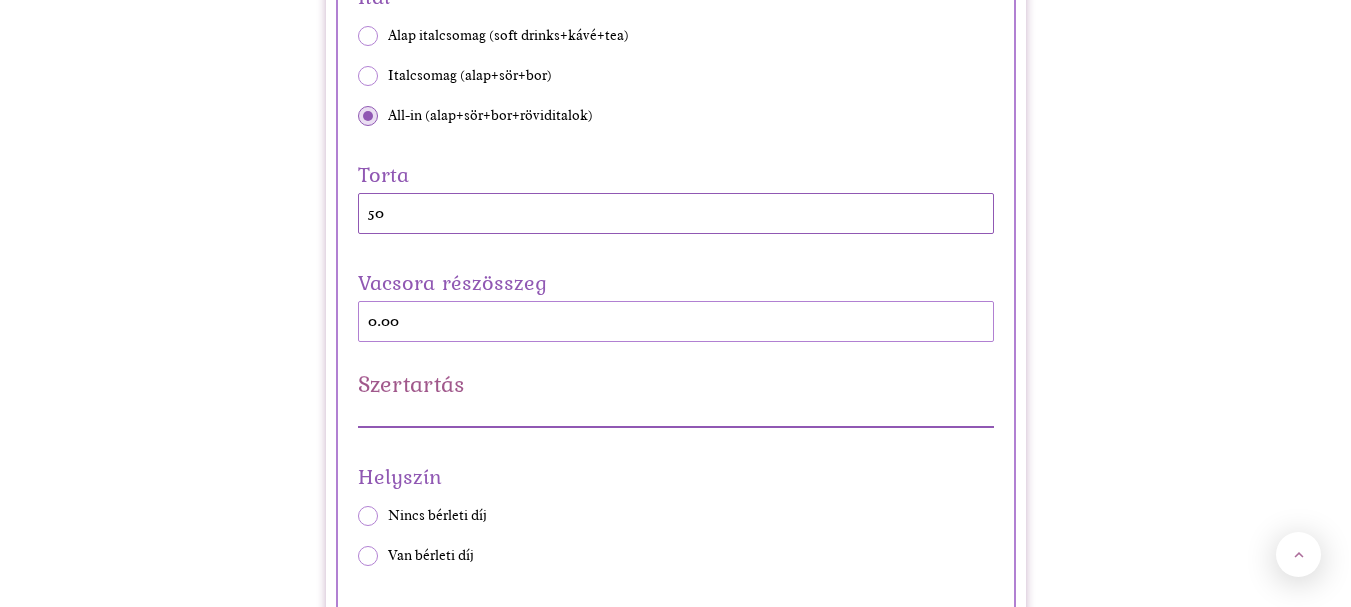 type on "50" 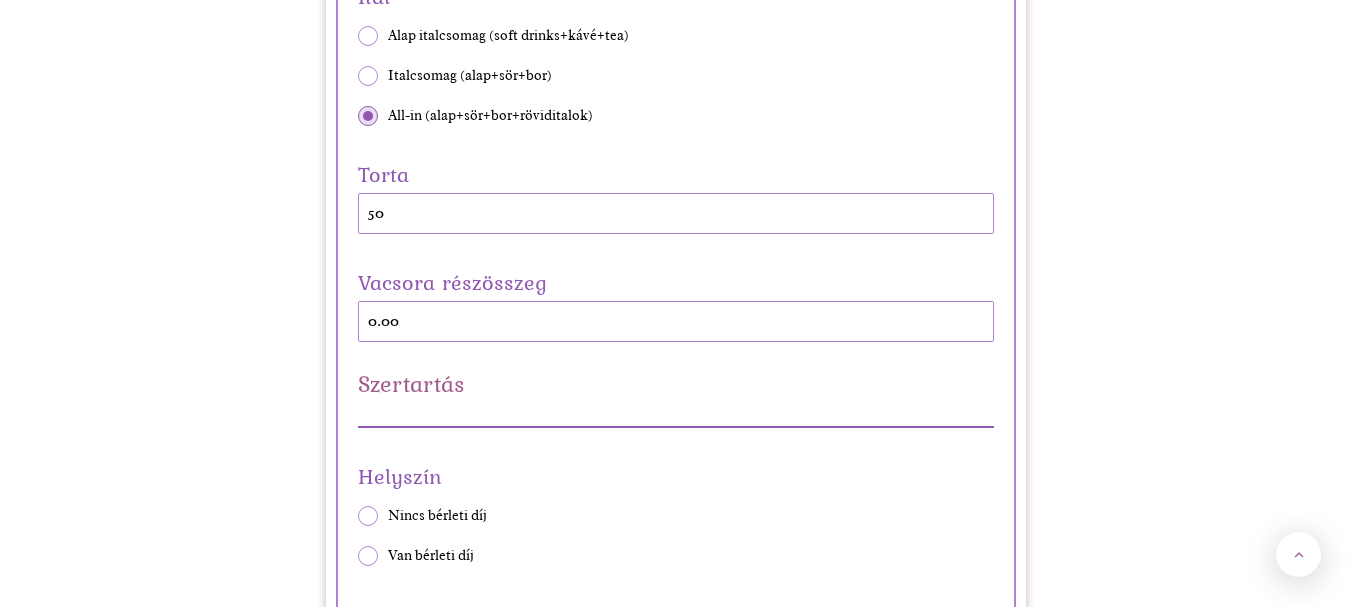 click on "Vendégek száma 25 Vacsora Étel Vendégváró Vacsora Éjféli falat Ital Alap italcsomag (soft drinks+kávé+tea) Italcsomag (alap+sör+bor) All-in (alap+sör+bor+röviditalok) Torta 50 Vacsora részösszeg 0.00 Szertartás Helyszín Nincs bérleti díj Van bérleti díj Polgári szertartás Anyakönyvi hivatalban Külső helyszínen Egyházi szertartás Igen Nem Szállás Nem kell szállás/vendégek fizetik Mi fizetjük a szállást Elszállásolandó emberek száma 0 Szertartás részösszeg 0.00 Szolgáltatók Vőfély & Ceremóniamester & Szertartásvezető Vőfély Ceremóniamester Szertartásvezető Fotó/videó Fotós Videós Zene Zenekar DJ Smink & haj Sminkes Fodrász Szolgáltatók részösszeg 0.00 Ruhák Menyasszonyi ruha Meglévő/nem szokványos menyasszonyi ruha Bérlés Vétel használtan Vétel újonnan ruhaboltban (pl. H&M) Vétel újonnan ruhaszalonban Vétel újonnan (designer) Varratás Menyasszonyi cipő Meglévő cipő Vétel használtan/cipőboltban Vétel menyasszonyi cipőboltban" at bounding box center (675, 2410) 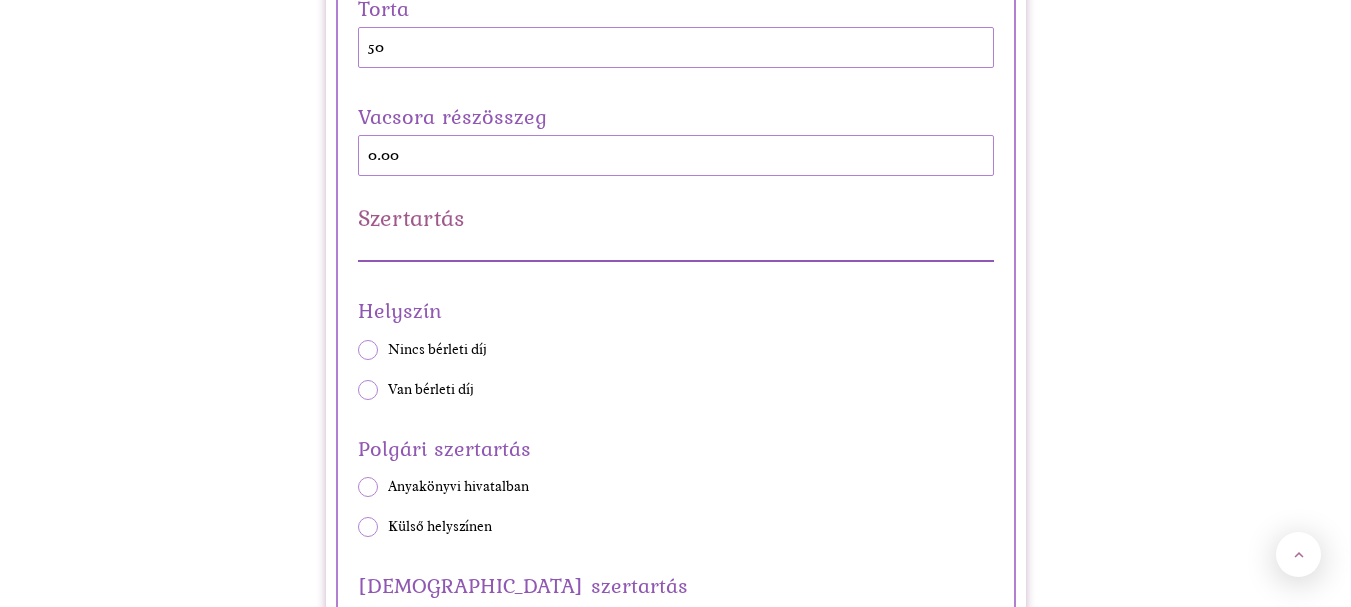 scroll, scrollTop: 1100, scrollLeft: 0, axis: vertical 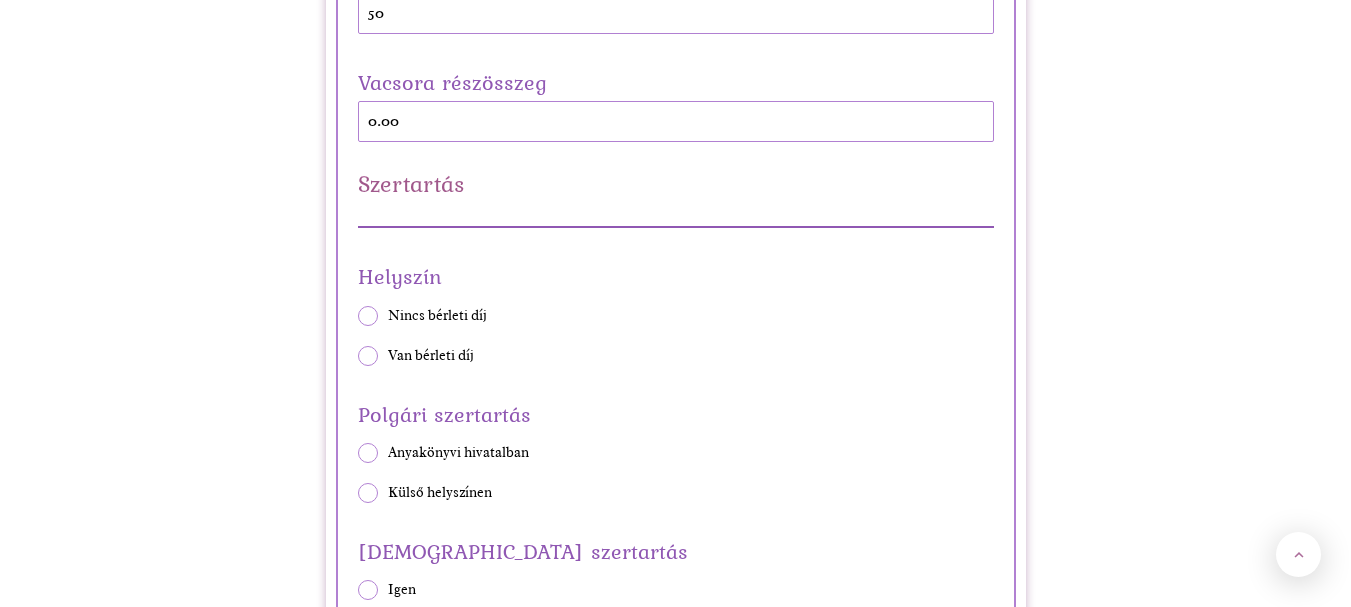 click at bounding box center [368, 356] 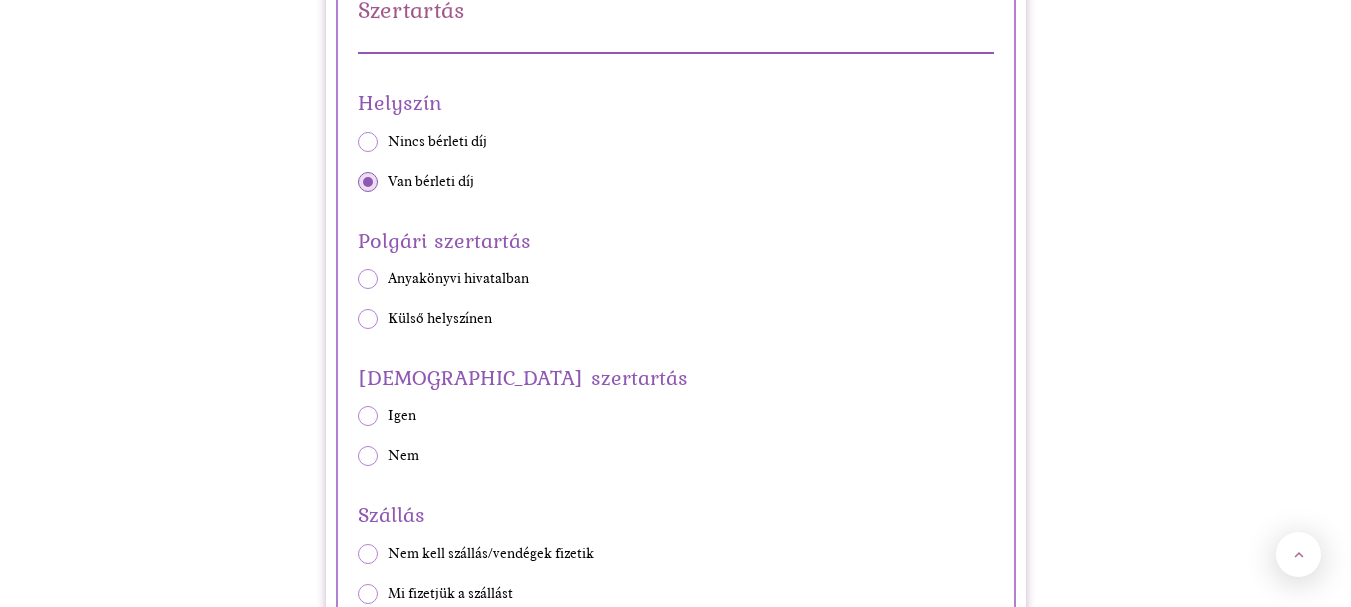 scroll, scrollTop: 1300, scrollLeft: 0, axis: vertical 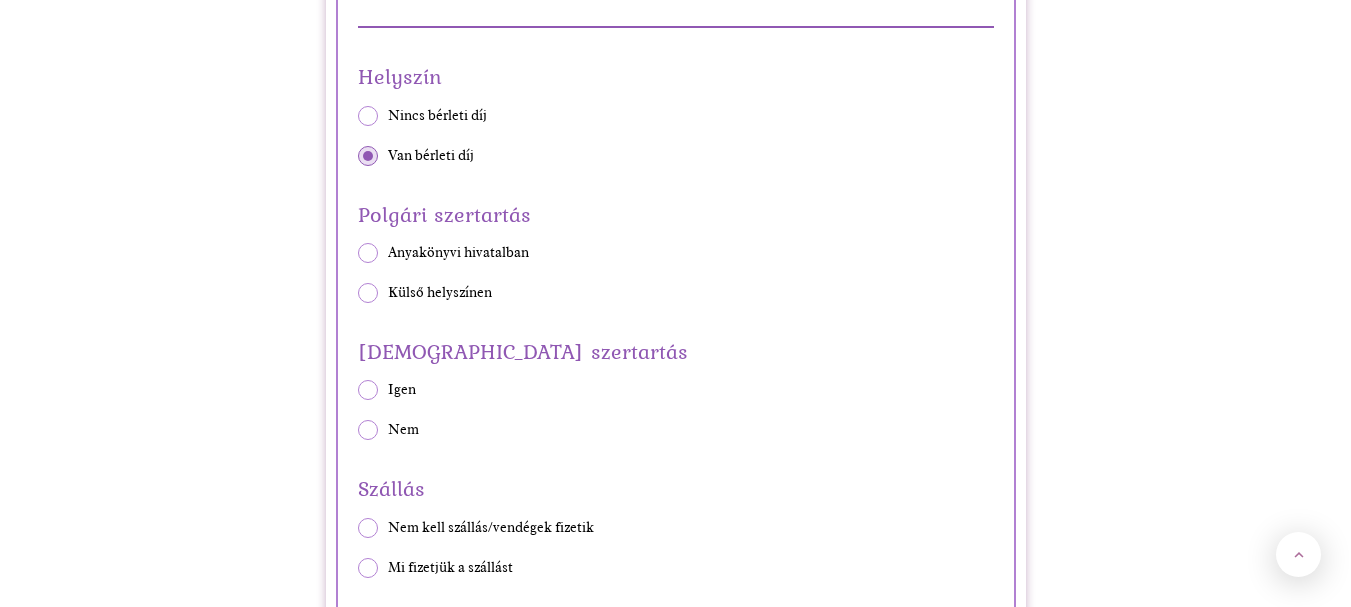 click at bounding box center [368, 293] 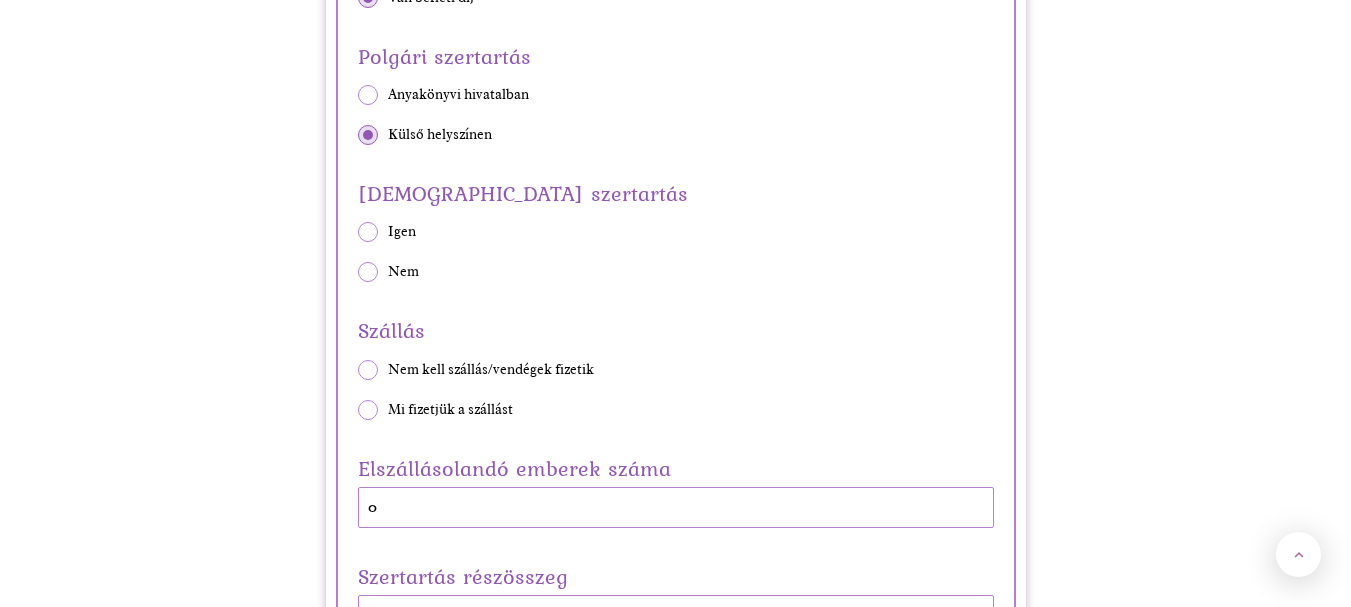 scroll, scrollTop: 1500, scrollLeft: 0, axis: vertical 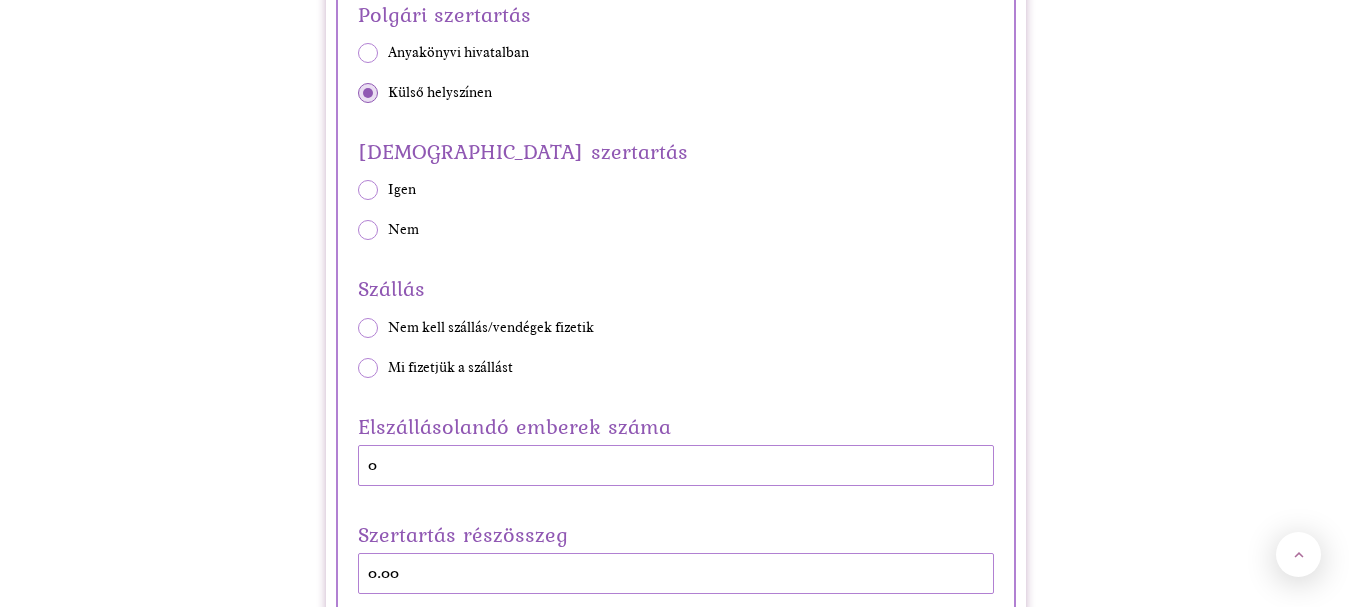 click at bounding box center (368, 230) 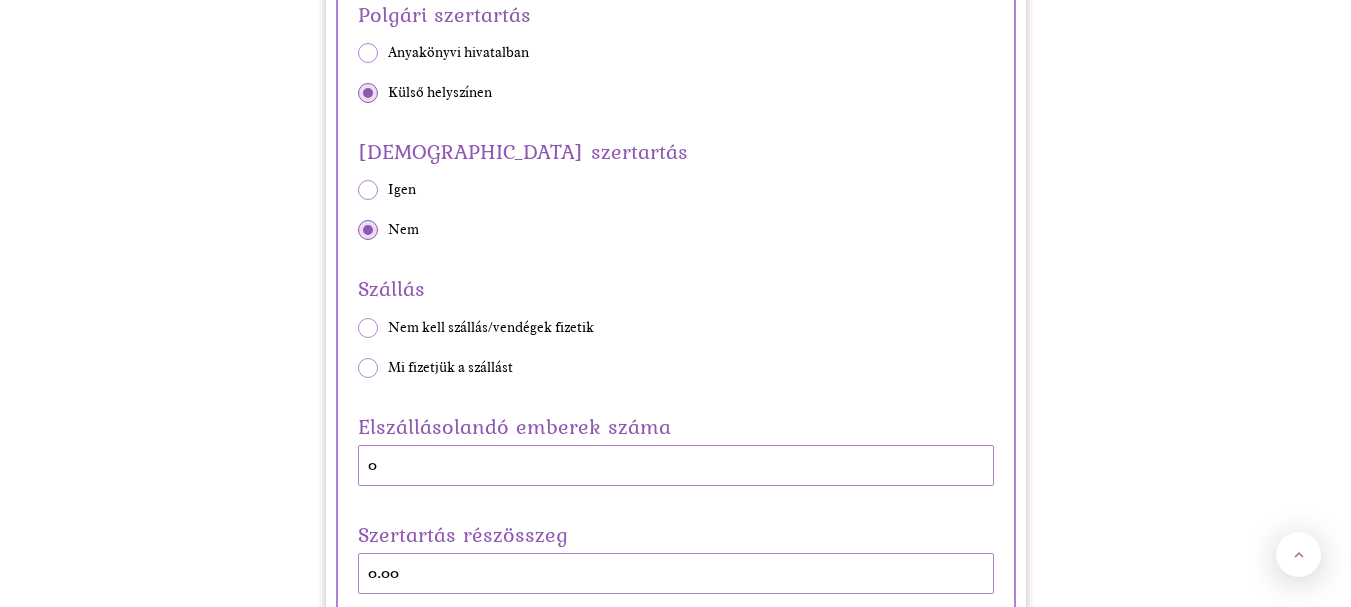 click at bounding box center [368, 368] 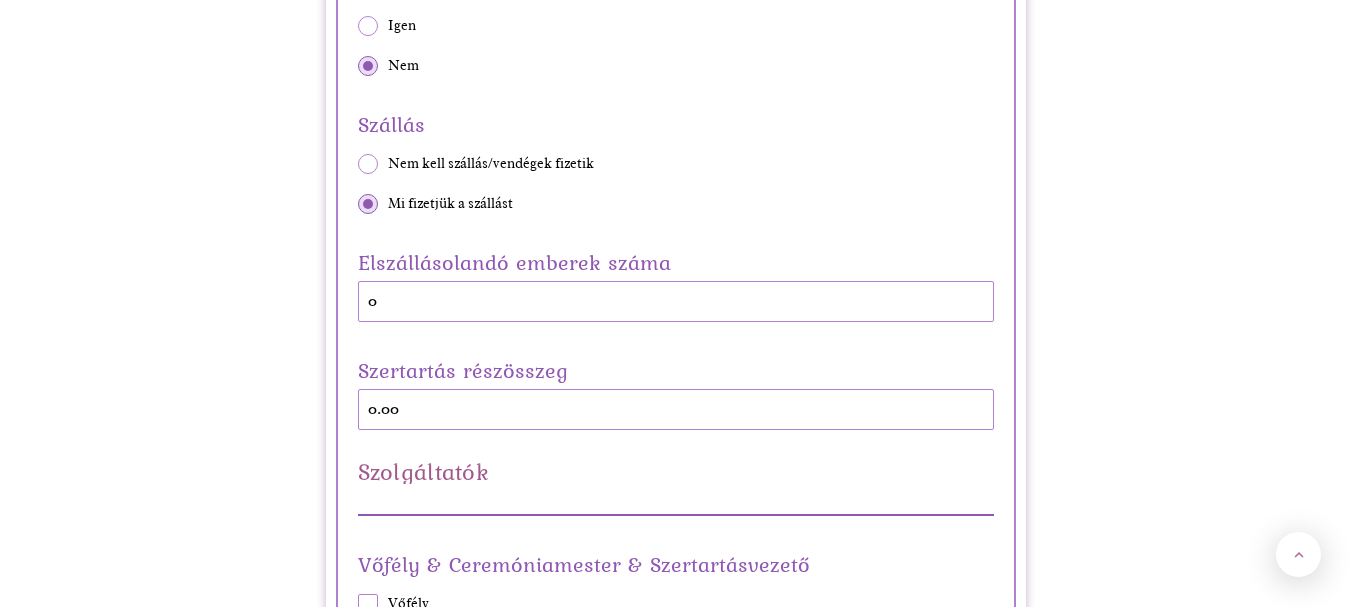 scroll, scrollTop: 1700, scrollLeft: 0, axis: vertical 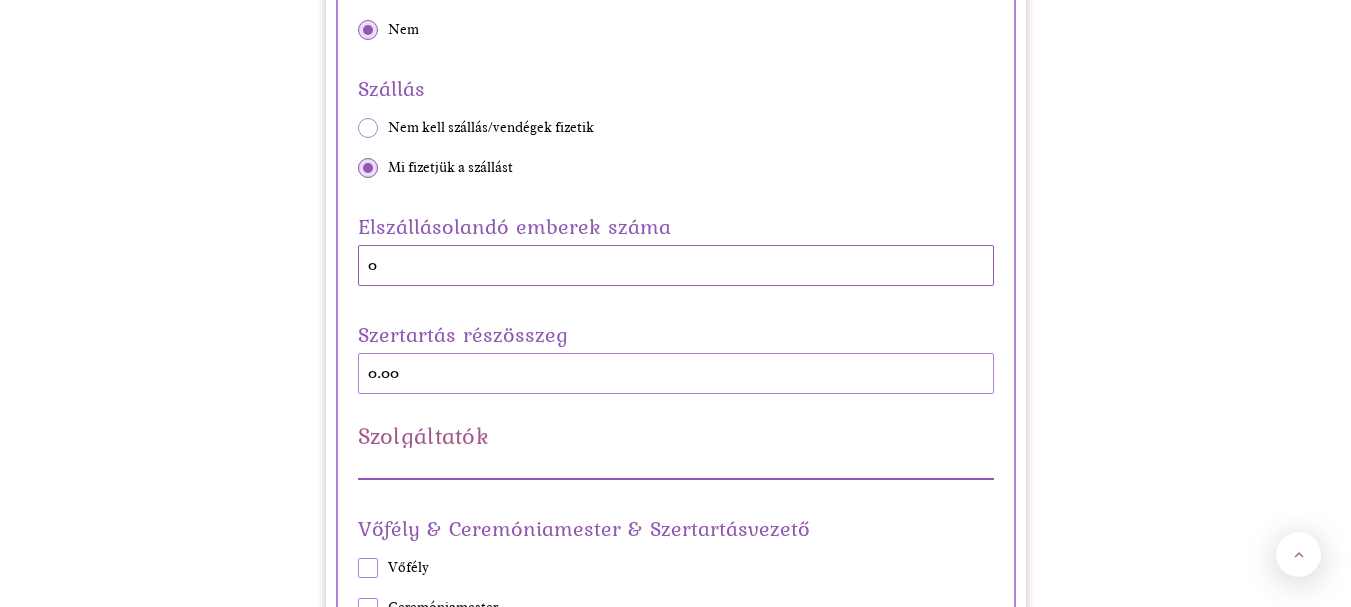 drag, startPoint x: 407, startPoint y: 266, endPoint x: 327, endPoint y: 267, distance: 80.00625 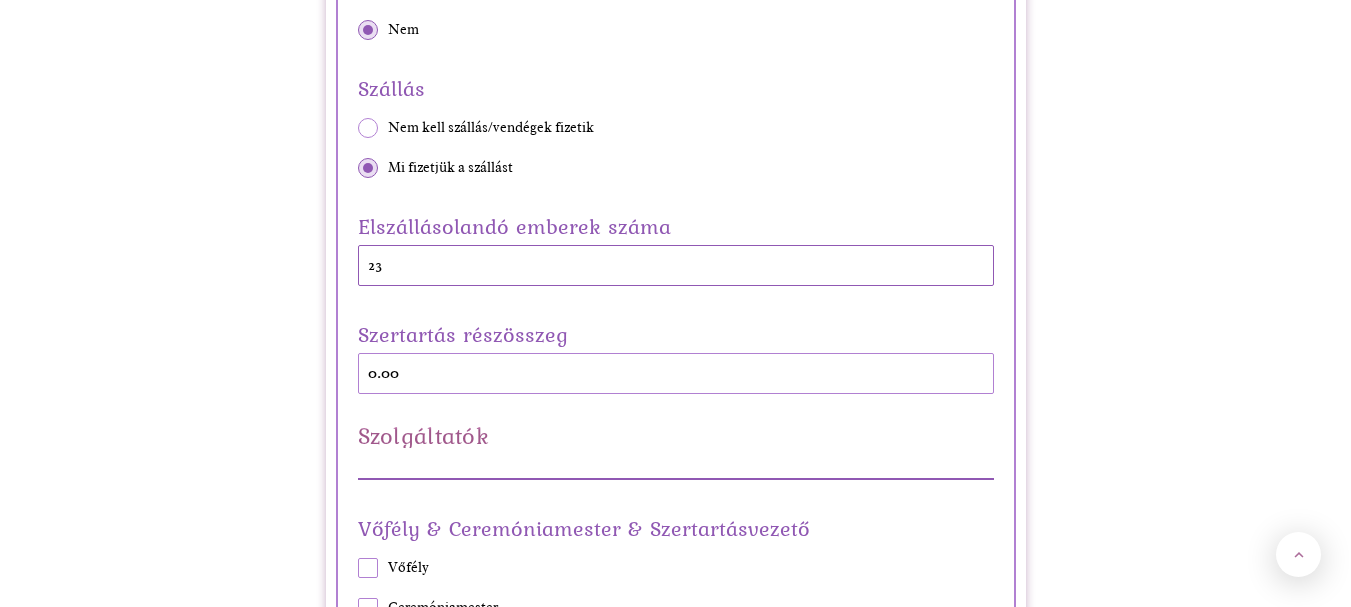 type on "23" 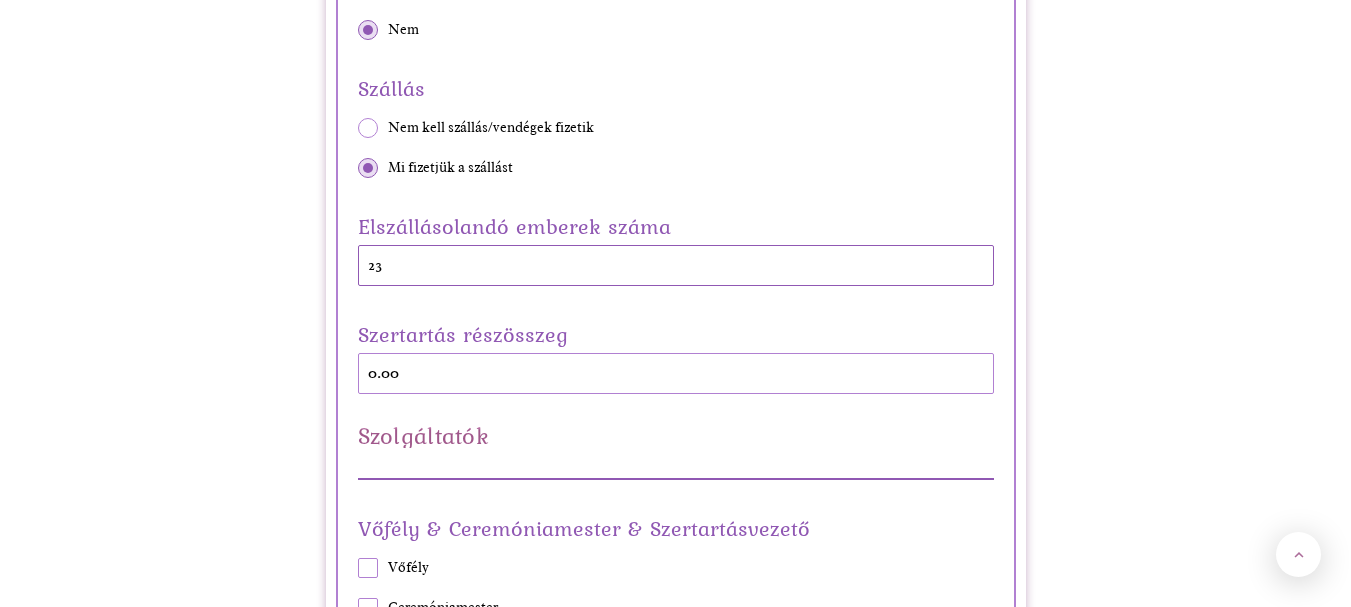 click on "Vendégek száma 25 Vacsora Étel Vendégváró Vacsora Éjféli falat Ital Alap italcsomag (soft drinks+kávé+tea) Italcsomag (alap+sör+bor) All-in (alap+sör+bor+röviditalok) Torta 50 Vacsora részösszeg 0.00 Szertartás Helyszín Nincs bérleti díj Van bérleti díj Polgári szertartás Anyakönyvi hivatalban Külső helyszínen Egyházi szertartás Igen Nem Szállás Nem kell szállás/vendégek fizetik Mi fizetjük a szállást Elszállásolandó emberek száma 23 Szertartás részösszeg 0.00 Szolgáltatók Vőfély & Ceremóniamester & Szertartásvezető Vőfély Ceremóniamester Szertartásvezető Fotó/videó Fotós Videós Zene Zenekar DJ Smink & haj Sminkes Fodrász Szolgáltatók részösszeg 0.00 Ruhák Menyasszonyi ruha Meglévő/nem szokványos menyasszonyi ruha Bérlés Vétel használtan Vétel újonnan ruhaboltban (pl. H&M) Vétel újonnan ruhaszalonban Vétel újonnan (designer) Varratás Menyasszonyi cipő Meglévő cipő Vétel használtan/cipőboltban Menyecske ruha Meglévő ruha *" at bounding box center [675, 1610] 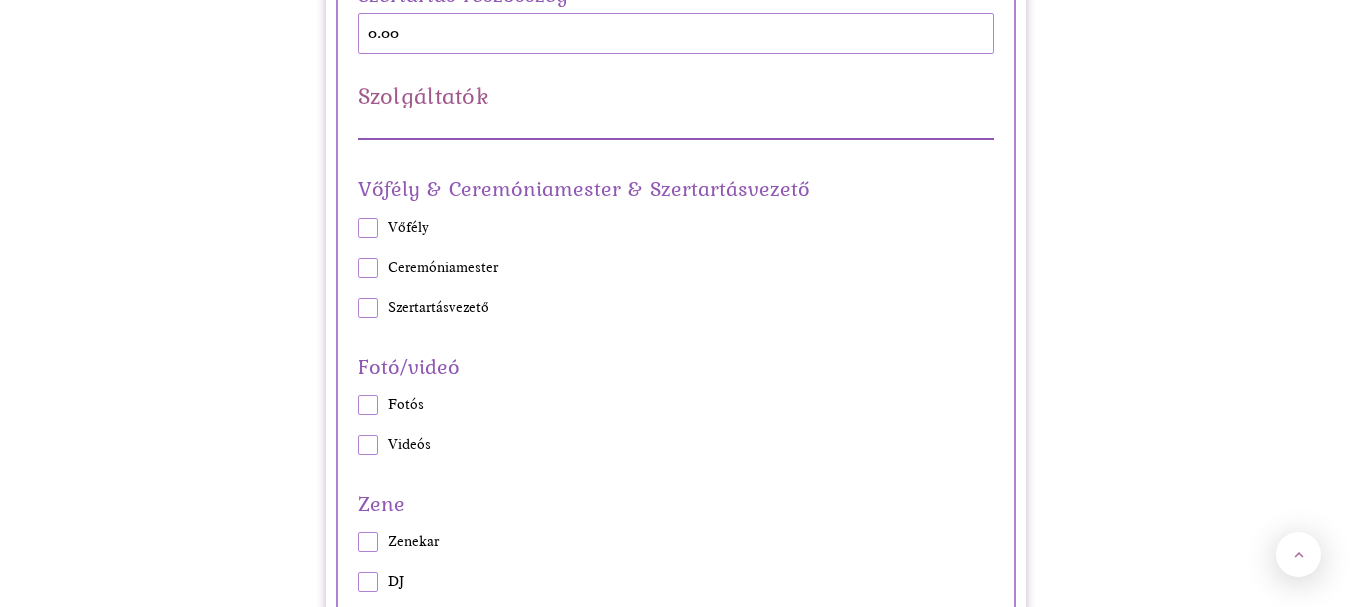 scroll, scrollTop: 2100, scrollLeft: 0, axis: vertical 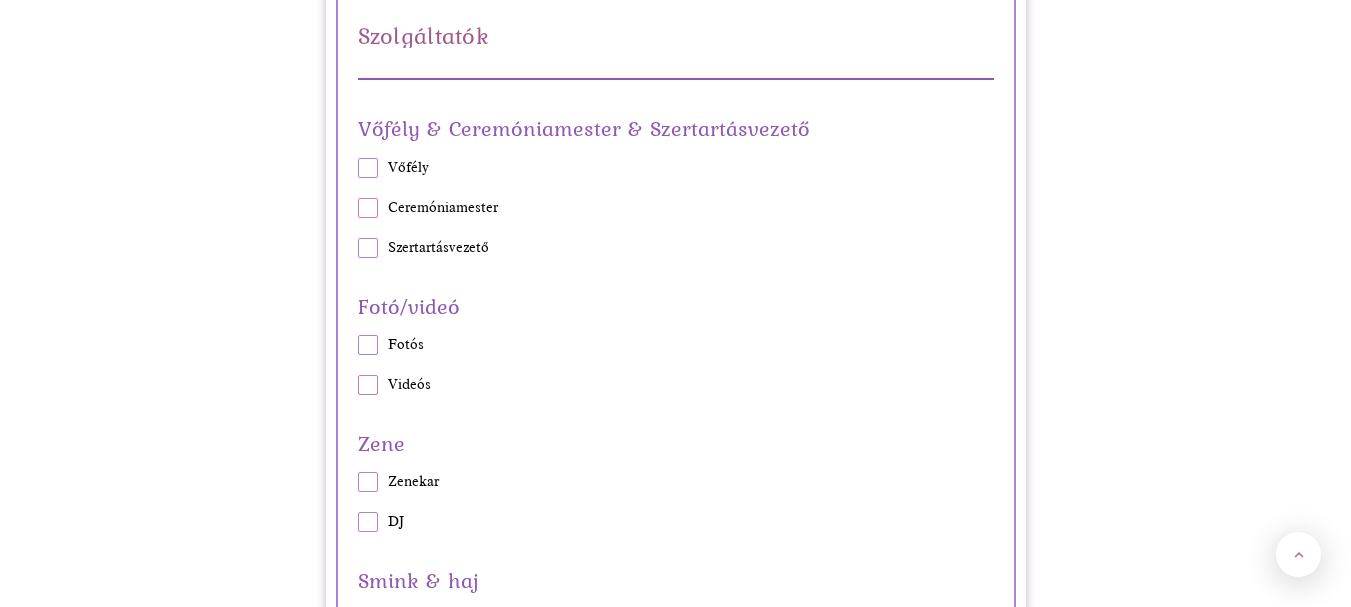 click at bounding box center [368, 345] 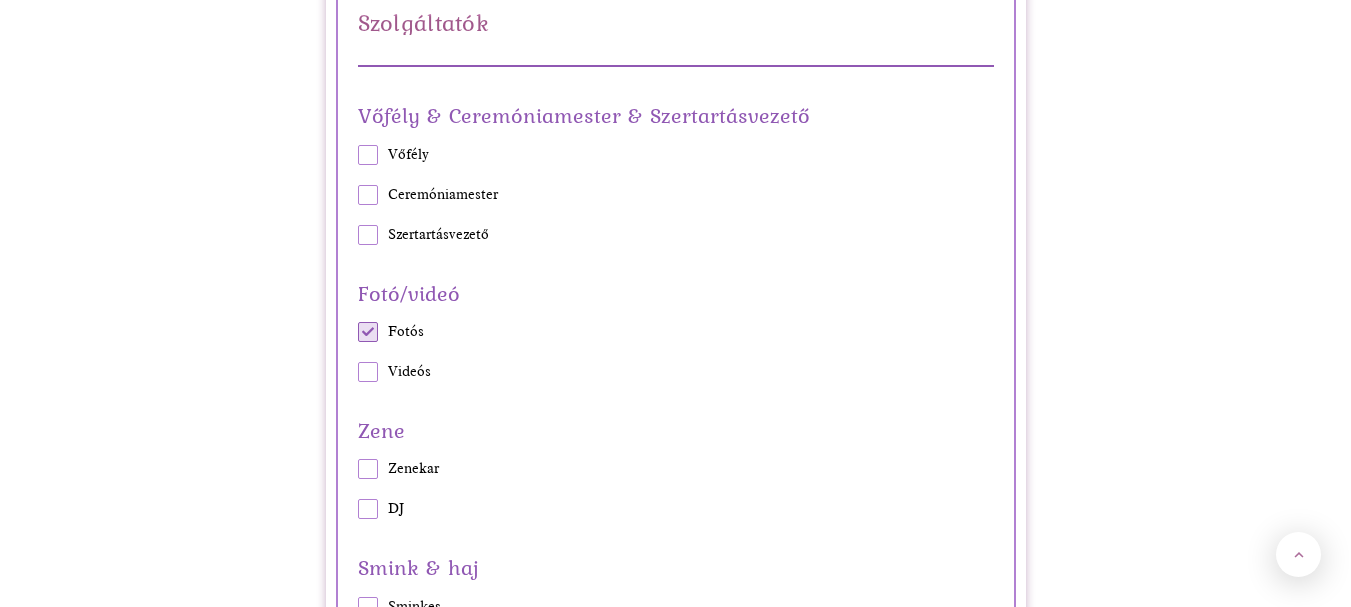 scroll, scrollTop: 2300, scrollLeft: 0, axis: vertical 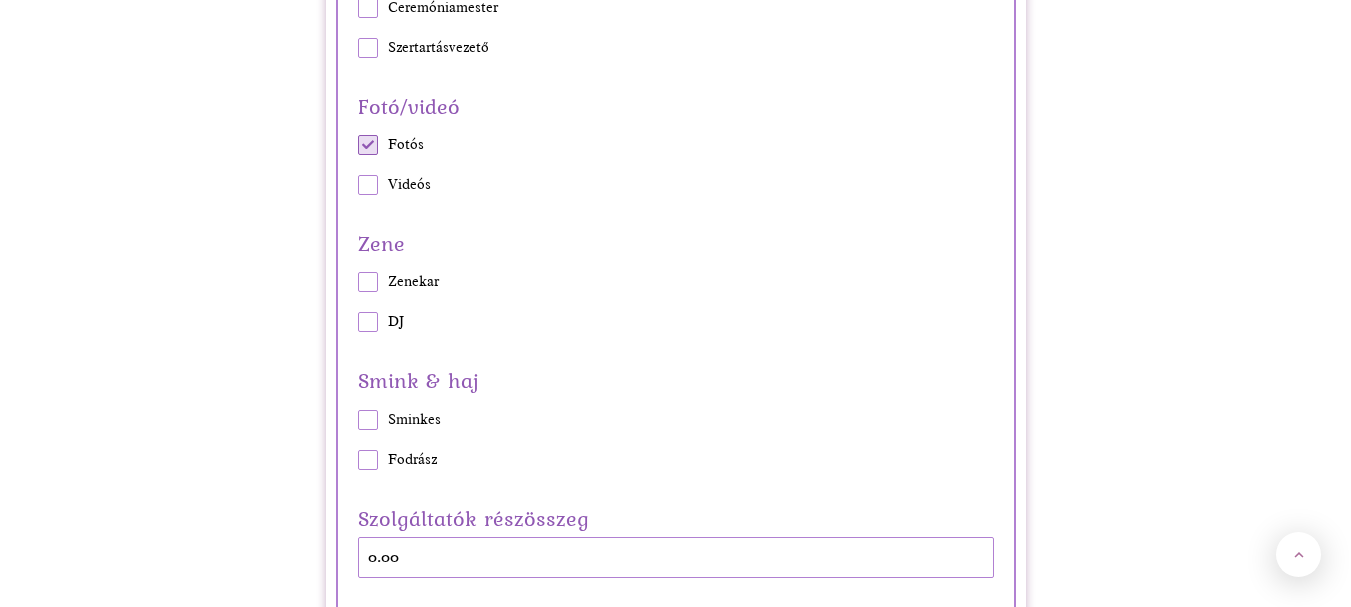 click at bounding box center (368, 322) 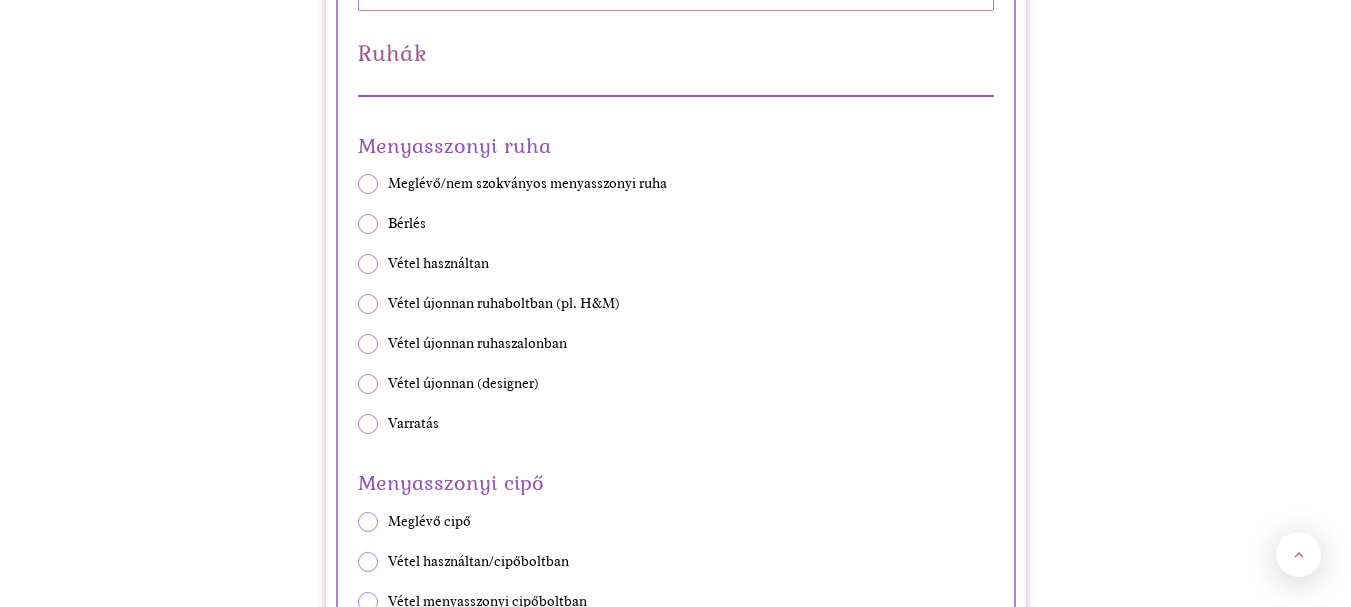 scroll, scrollTop: 2900, scrollLeft: 0, axis: vertical 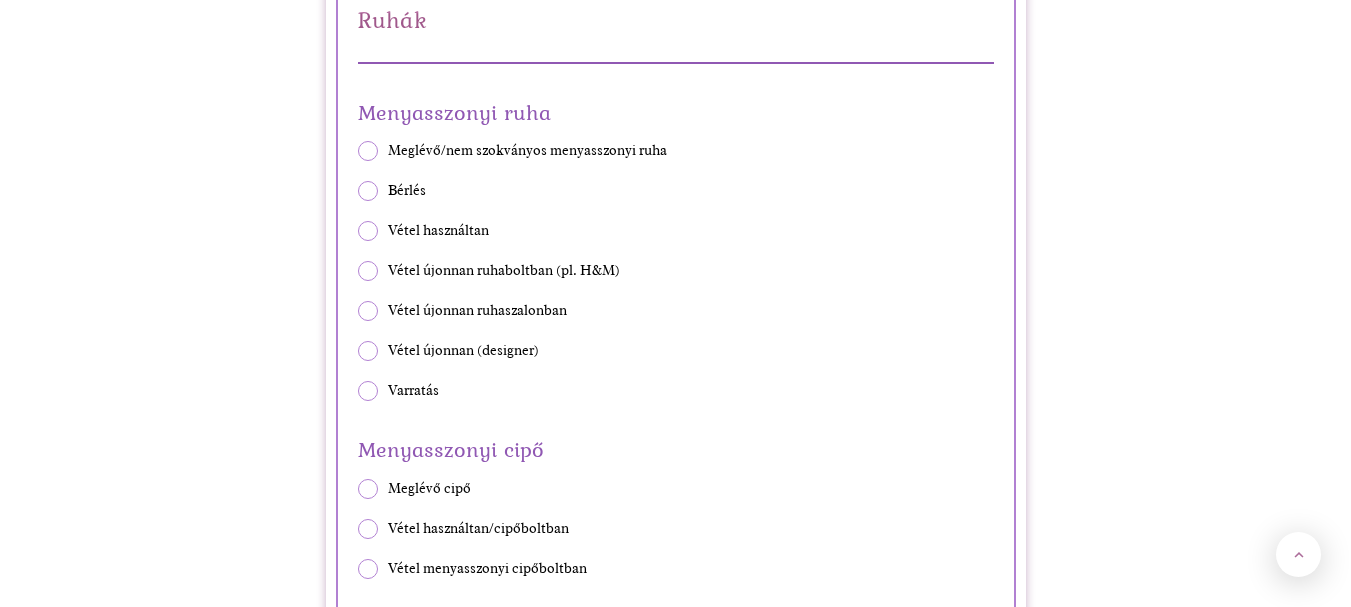 click at bounding box center (368, 231) 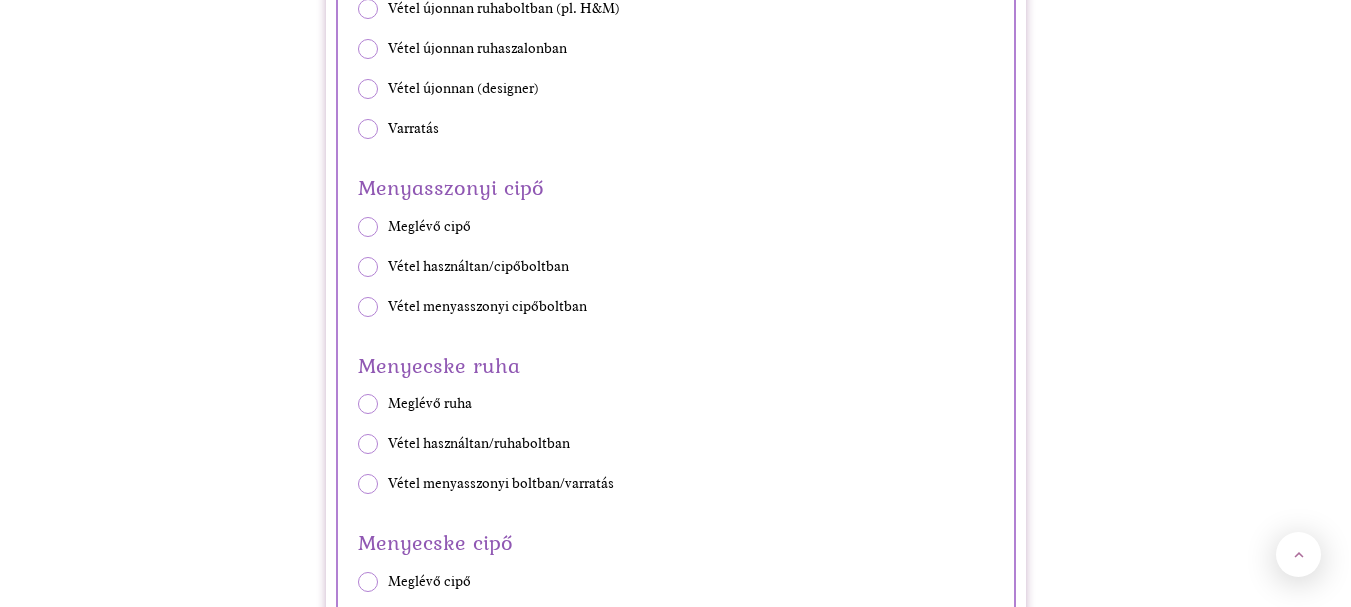 scroll, scrollTop: 3200, scrollLeft: 0, axis: vertical 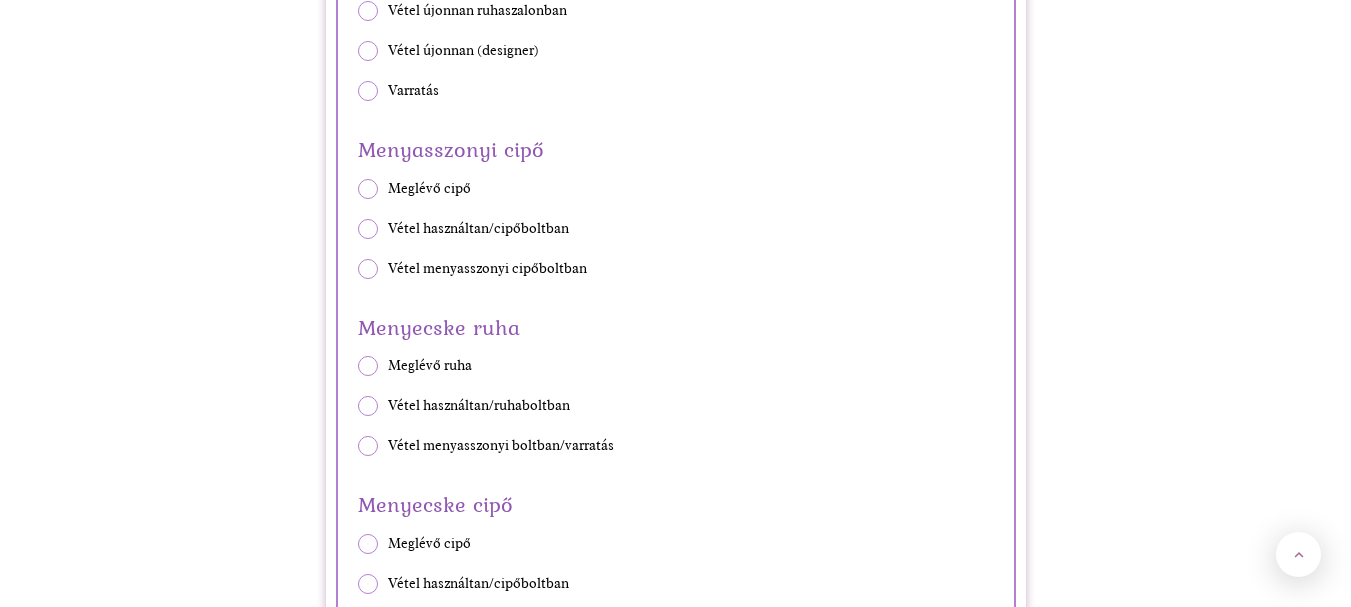click at bounding box center [368, 229] 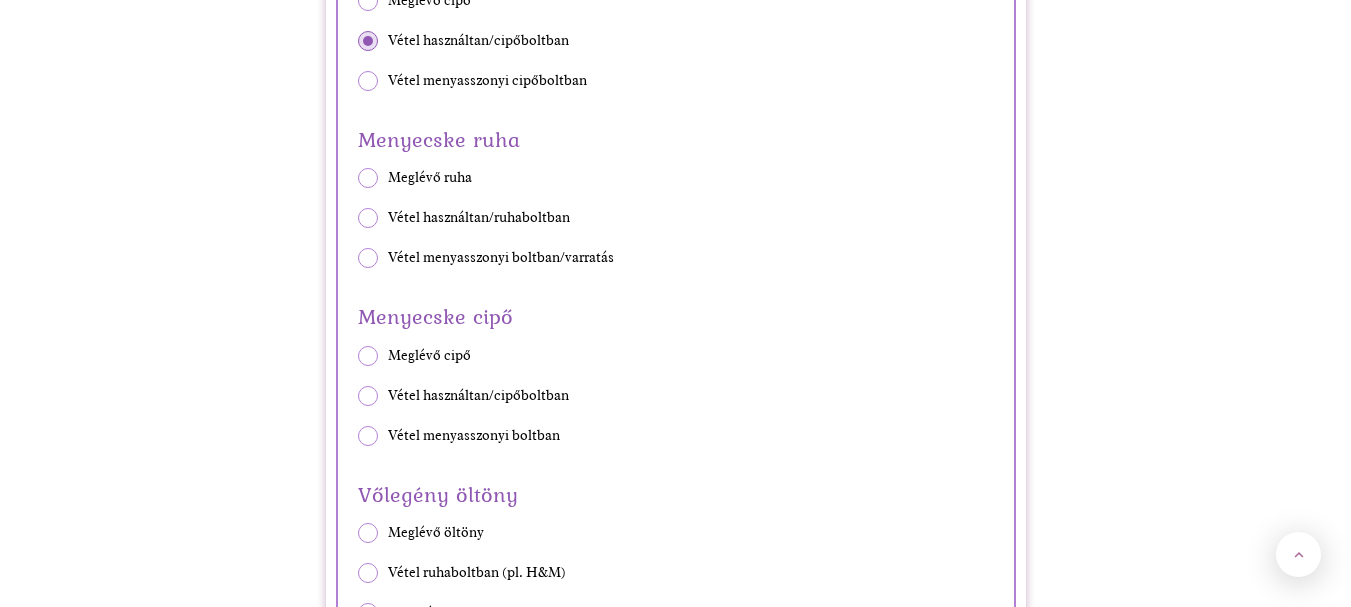 scroll, scrollTop: 3400, scrollLeft: 0, axis: vertical 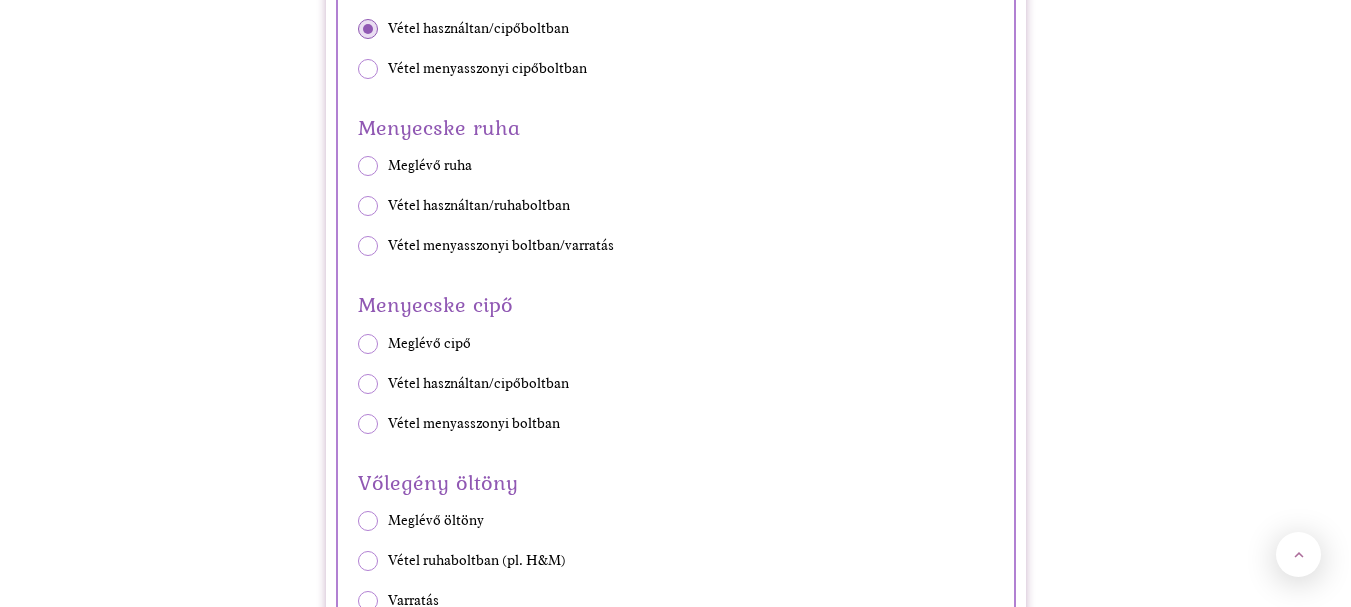 click at bounding box center (368, 206) 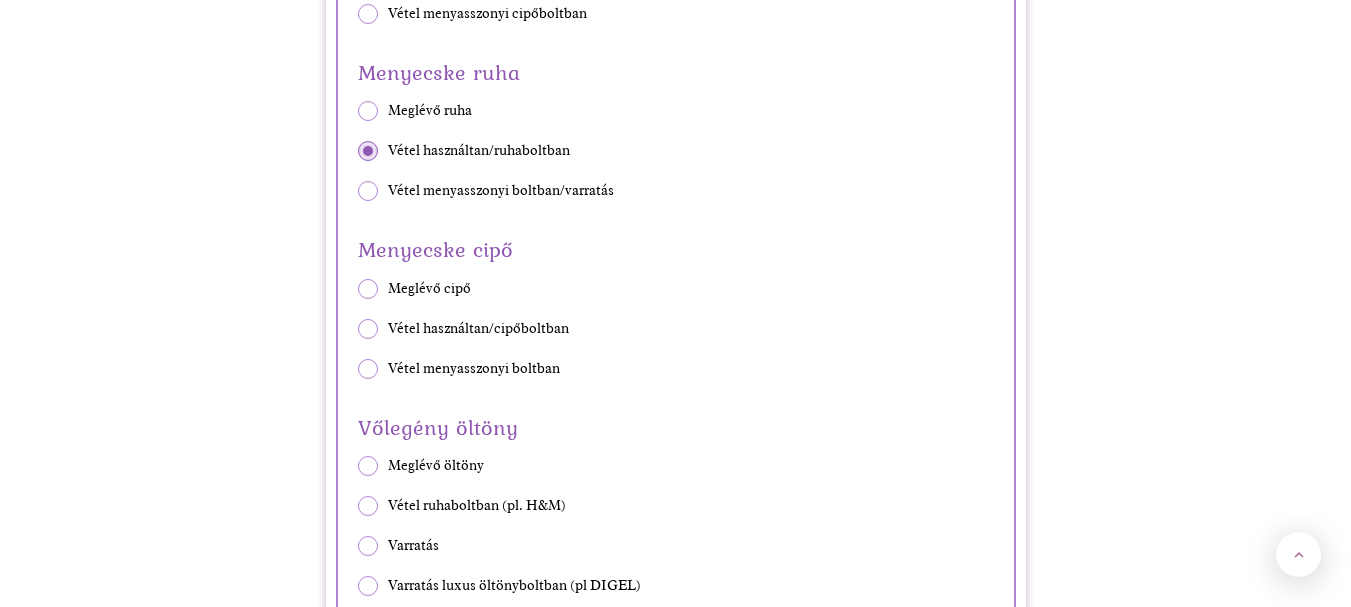 scroll, scrollTop: 3500, scrollLeft: 0, axis: vertical 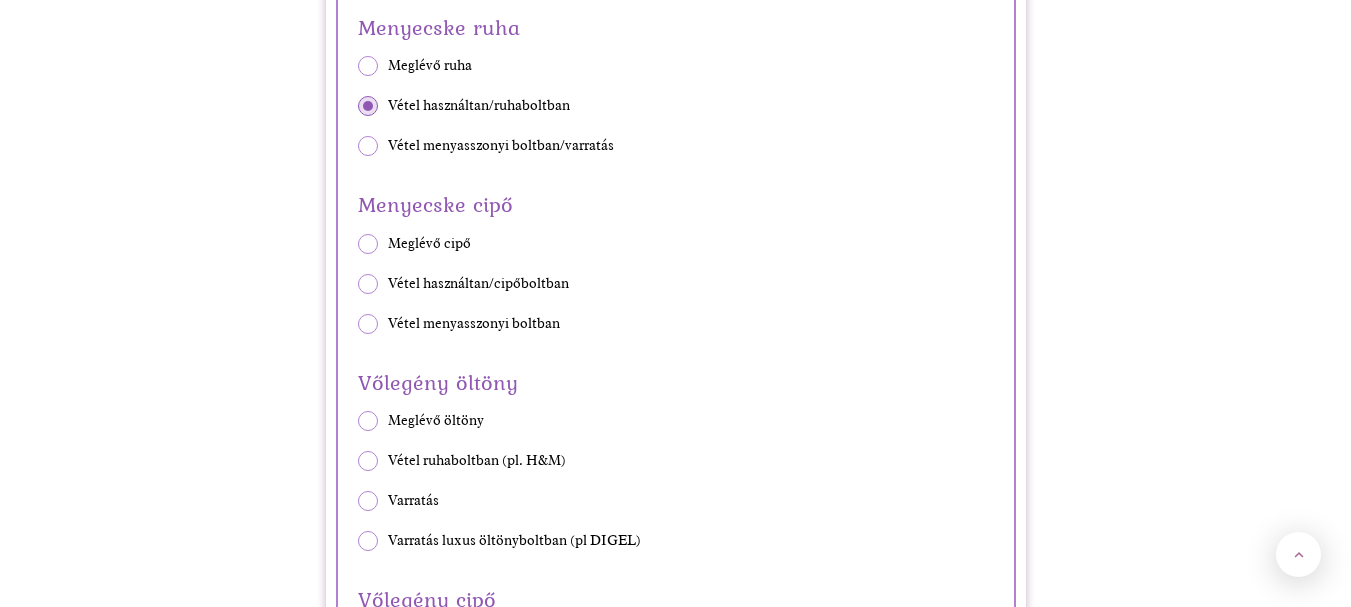 click at bounding box center [368, 244] 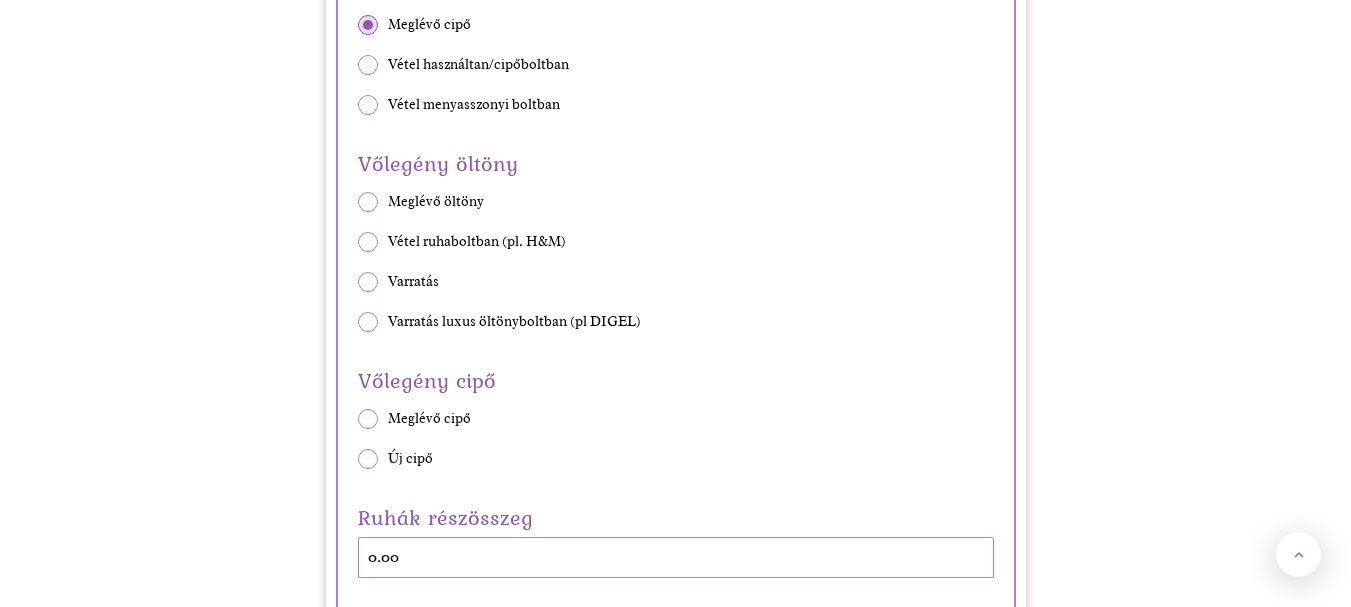 scroll, scrollTop: 3800, scrollLeft: 0, axis: vertical 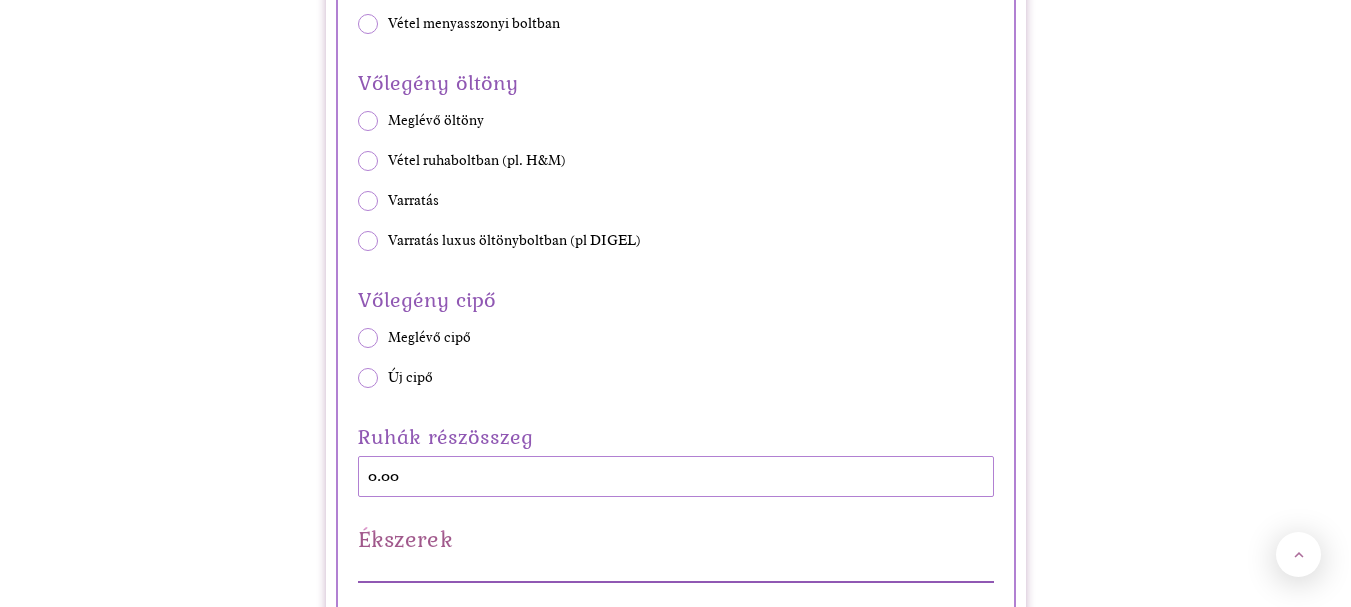 click at bounding box center (368, 241) 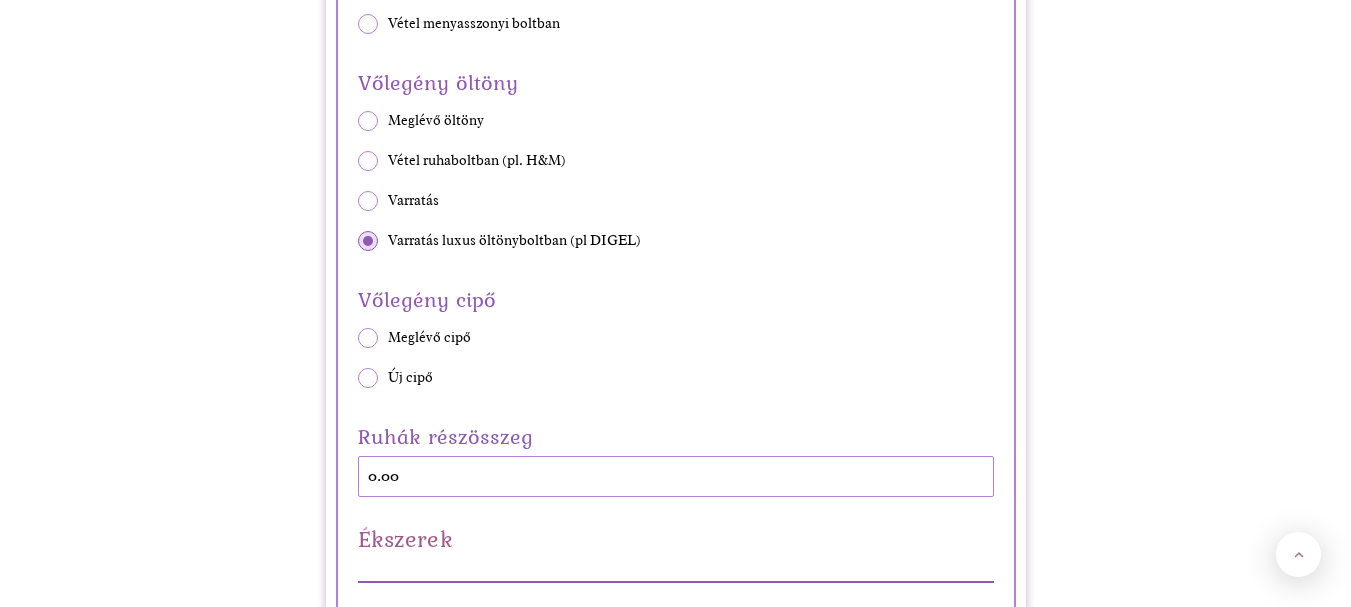 scroll, scrollTop: 3900, scrollLeft: 0, axis: vertical 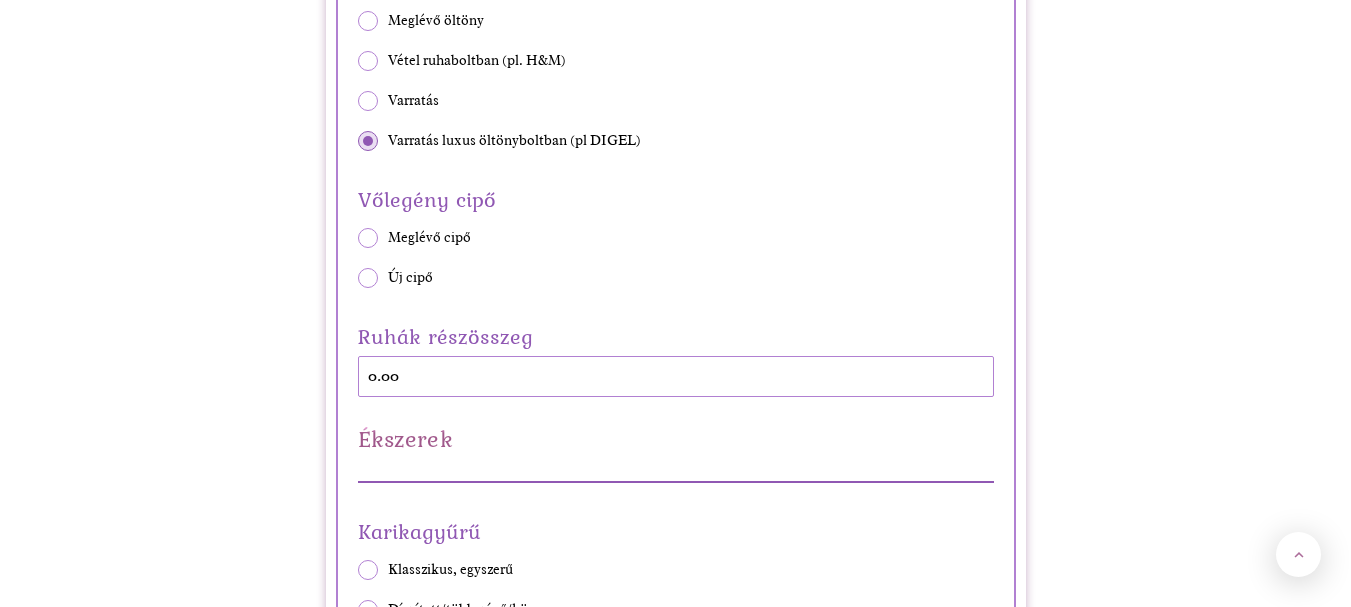 click at bounding box center [368, 278] 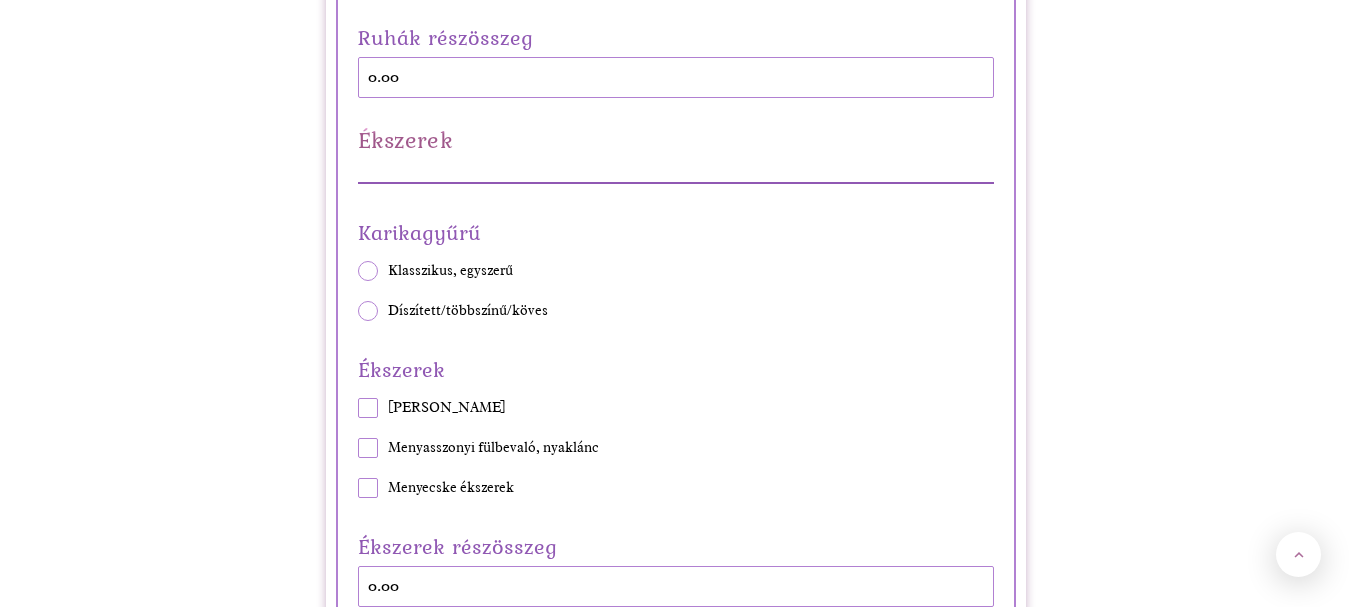 scroll, scrollTop: 4200, scrollLeft: 0, axis: vertical 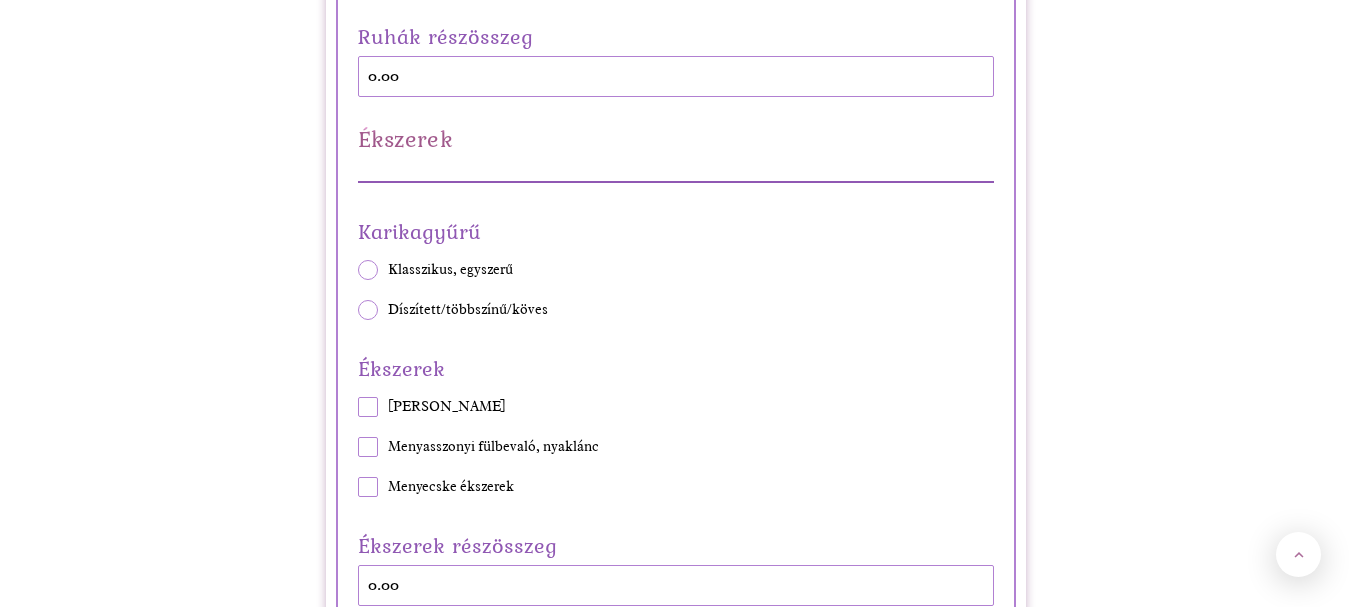 click at bounding box center (368, 270) 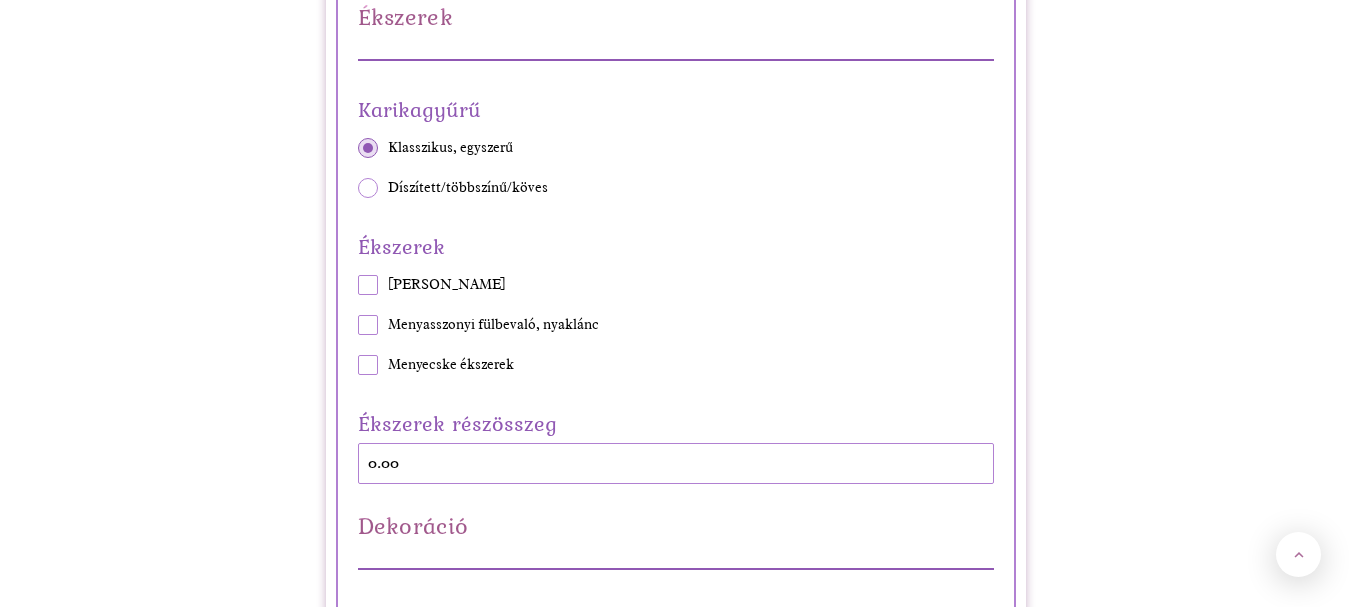 scroll, scrollTop: 4400, scrollLeft: 0, axis: vertical 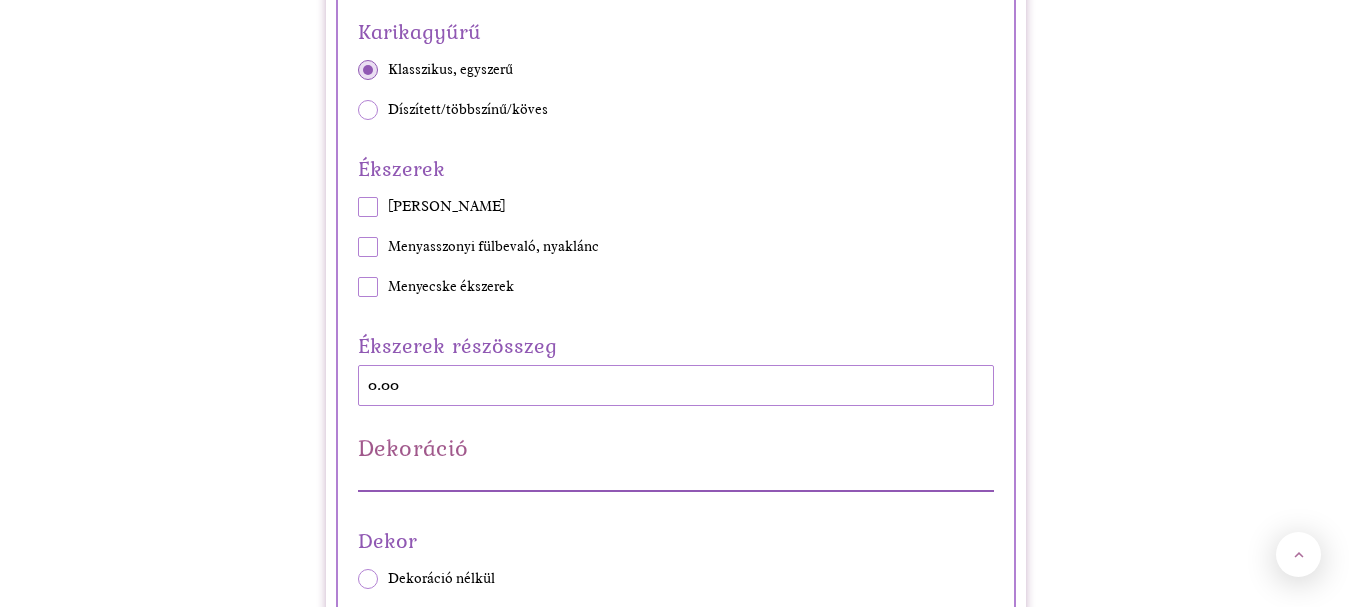 click at bounding box center (368, 247) 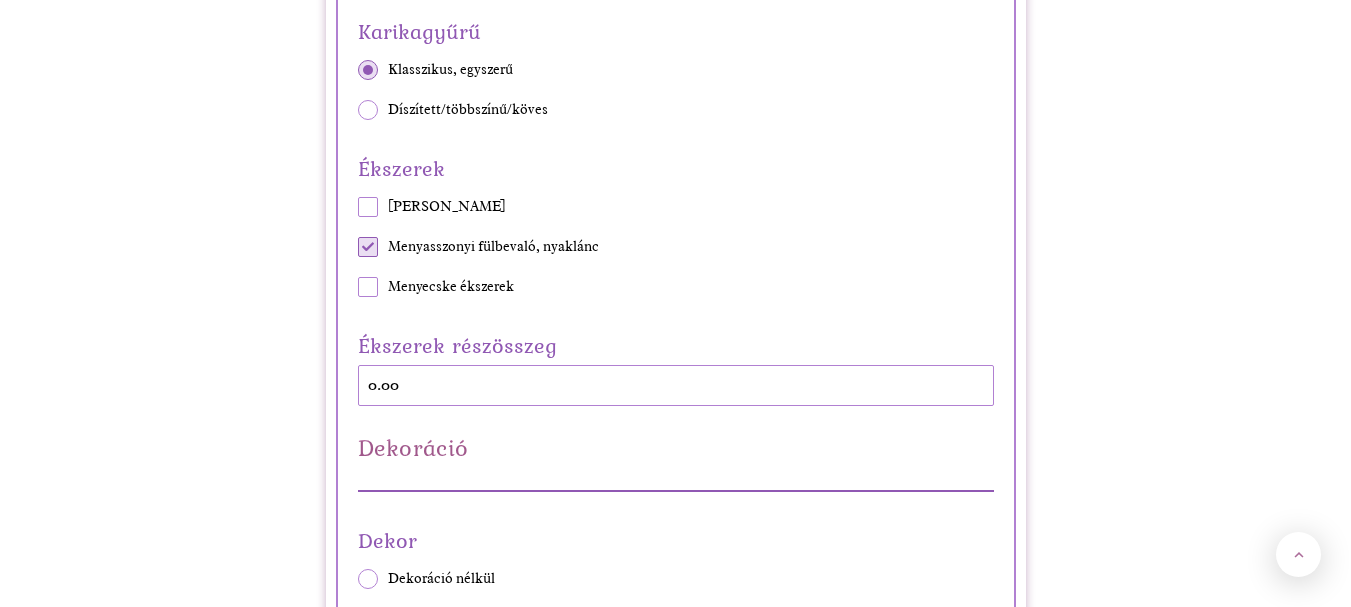 click at bounding box center (368, 207) 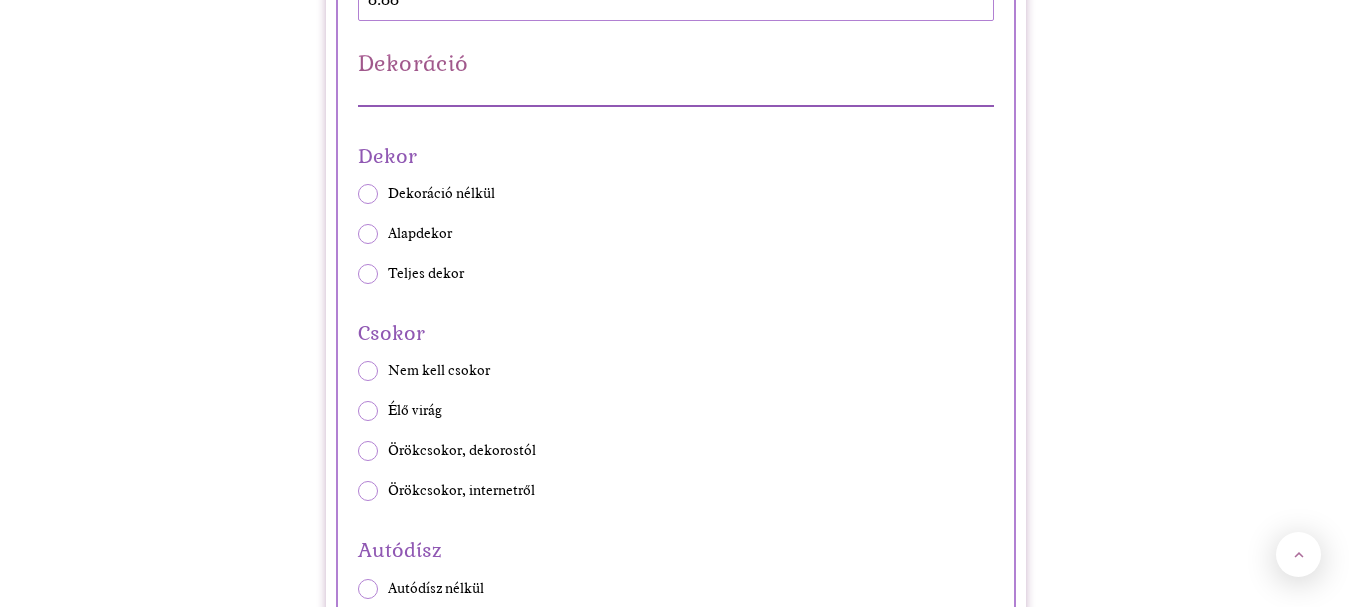 scroll, scrollTop: 4800, scrollLeft: 0, axis: vertical 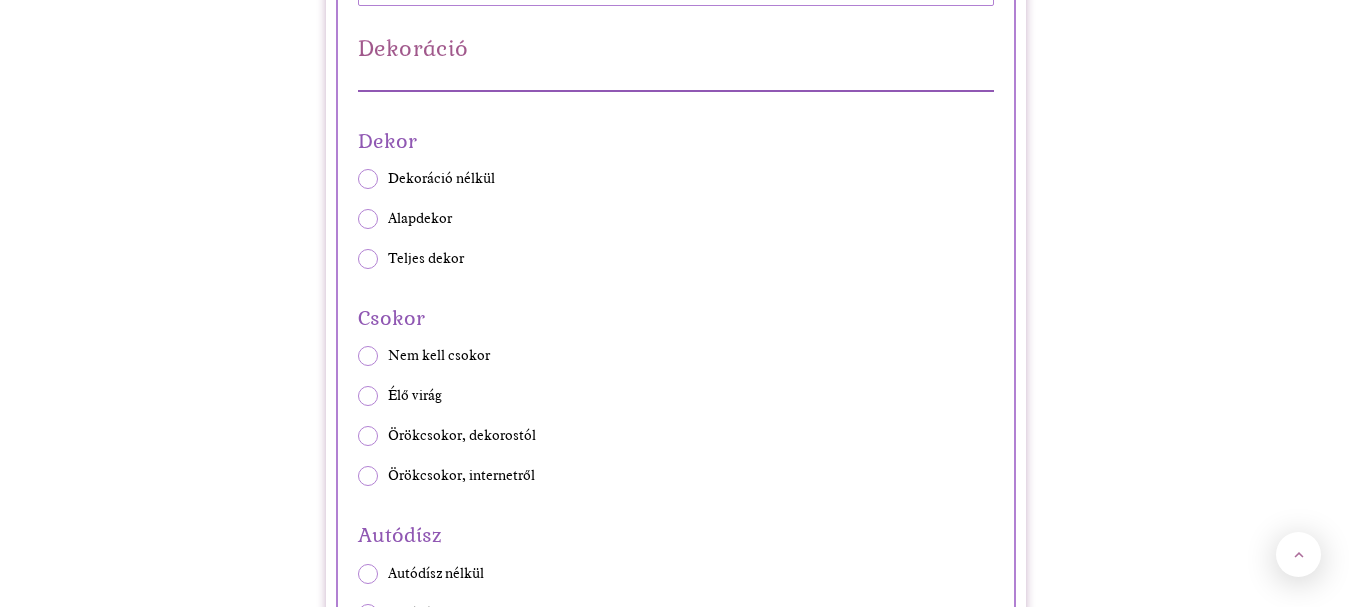 click at bounding box center [368, 259] 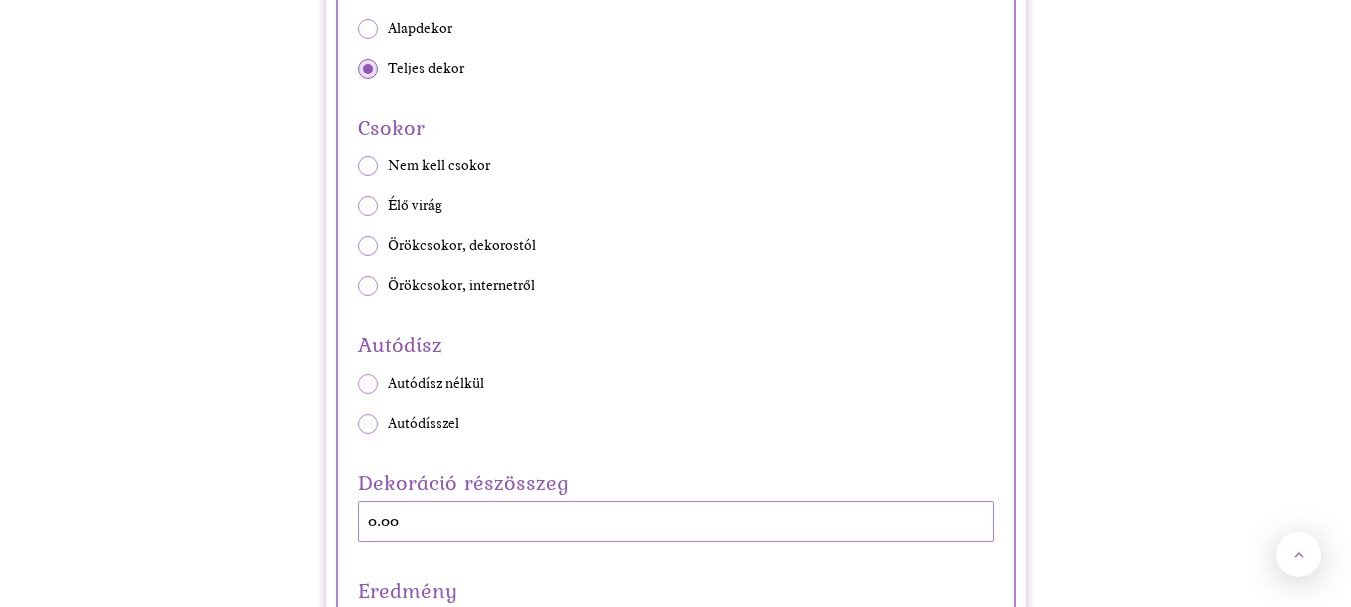 scroll, scrollTop: 5000, scrollLeft: 0, axis: vertical 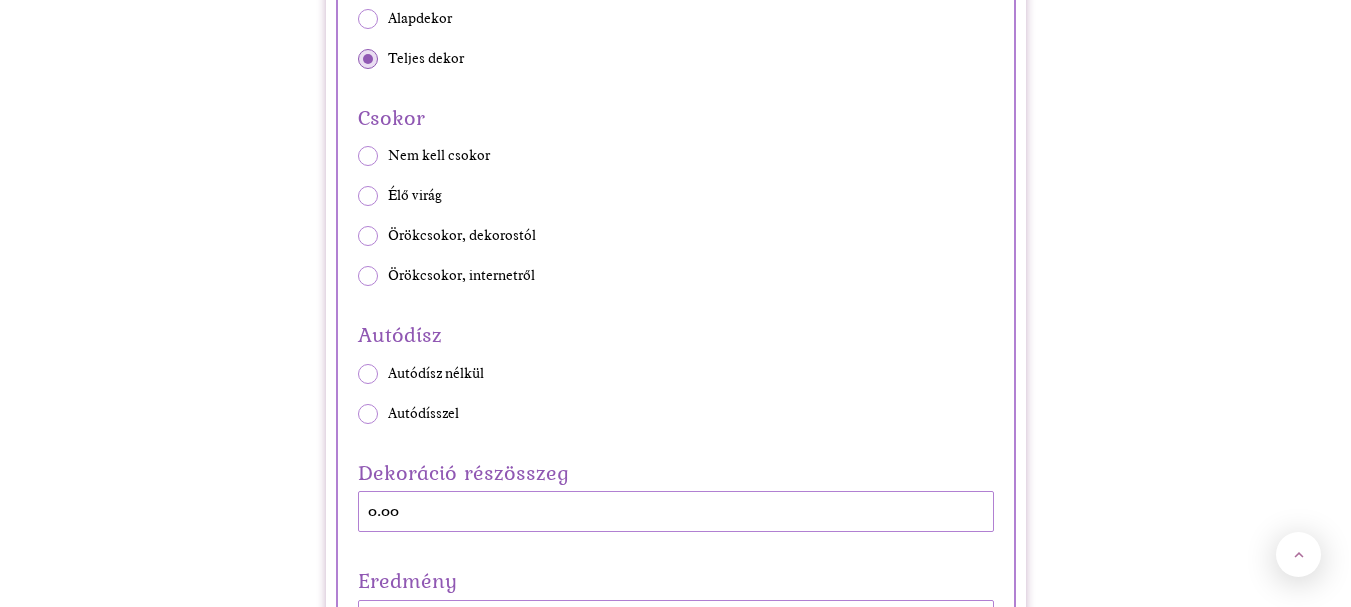 click at bounding box center [368, 196] 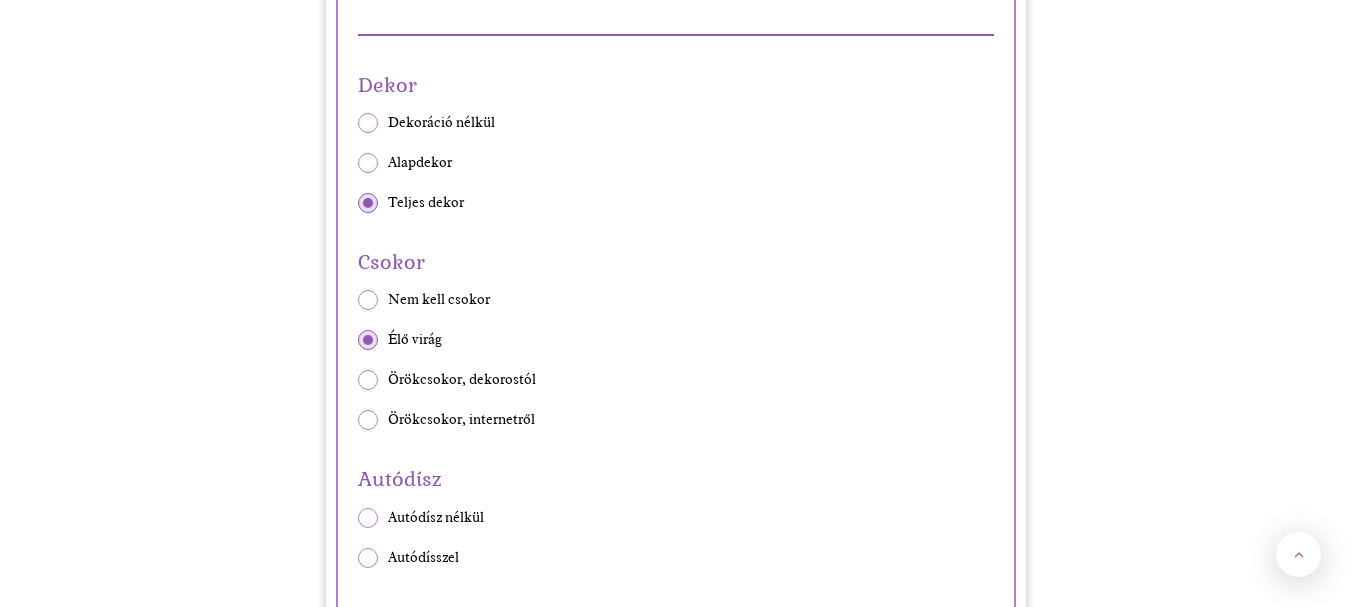 scroll, scrollTop: 5100, scrollLeft: 0, axis: vertical 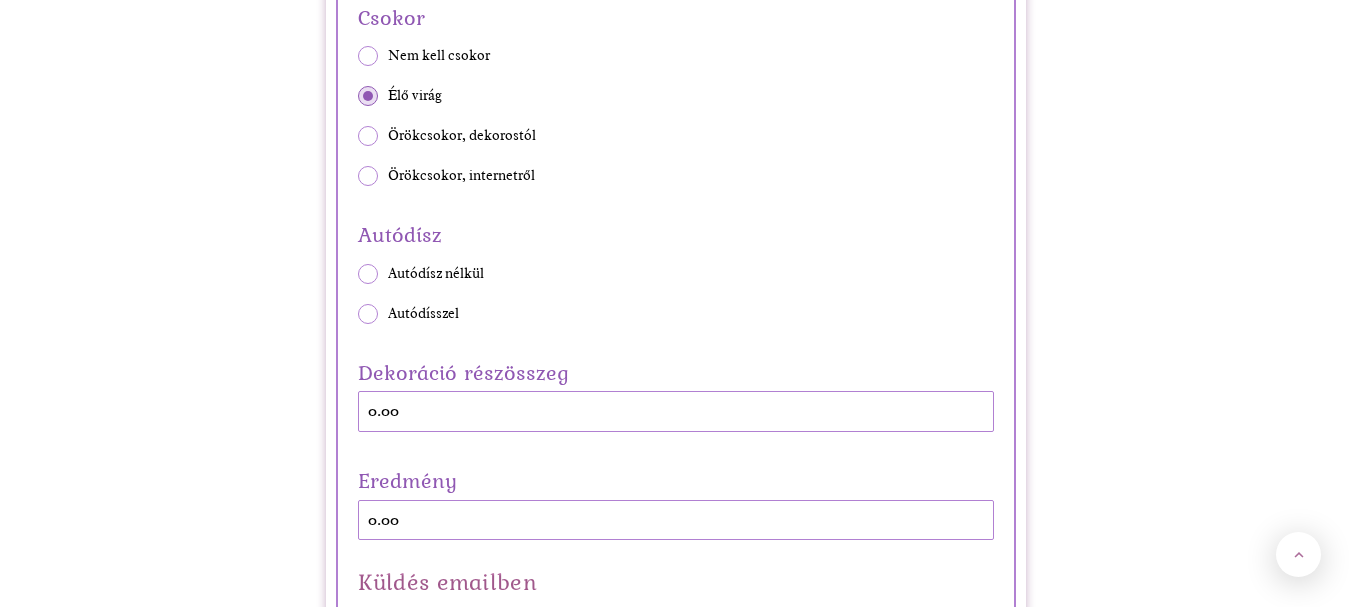 click at bounding box center [368, 274] 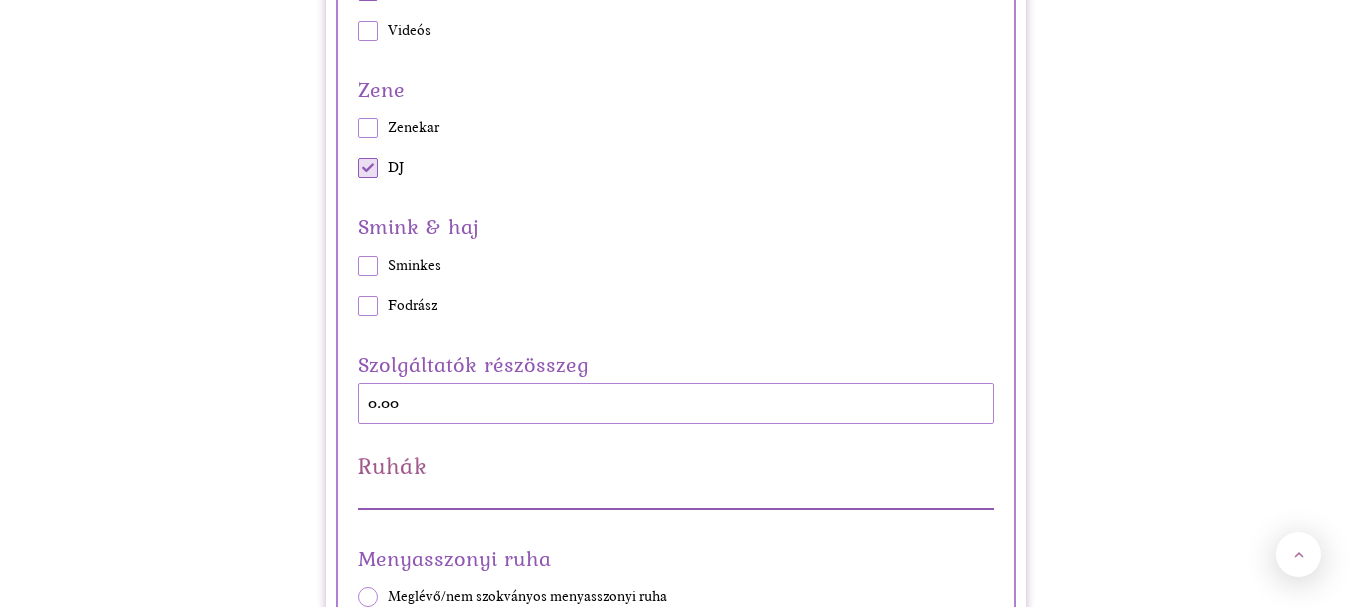 scroll, scrollTop: 2400, scrollLeft: 0, axis: vertical 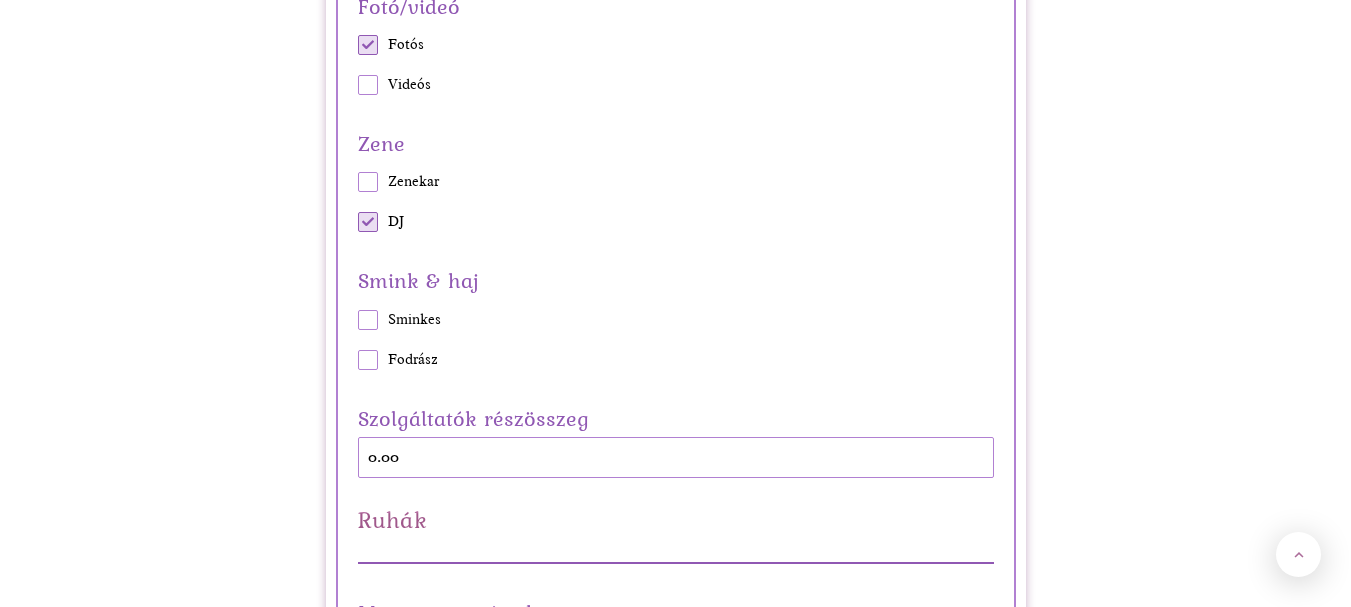 click on "Szolgáltatók részösszeg 0.00" at bounding box center [676, 439] 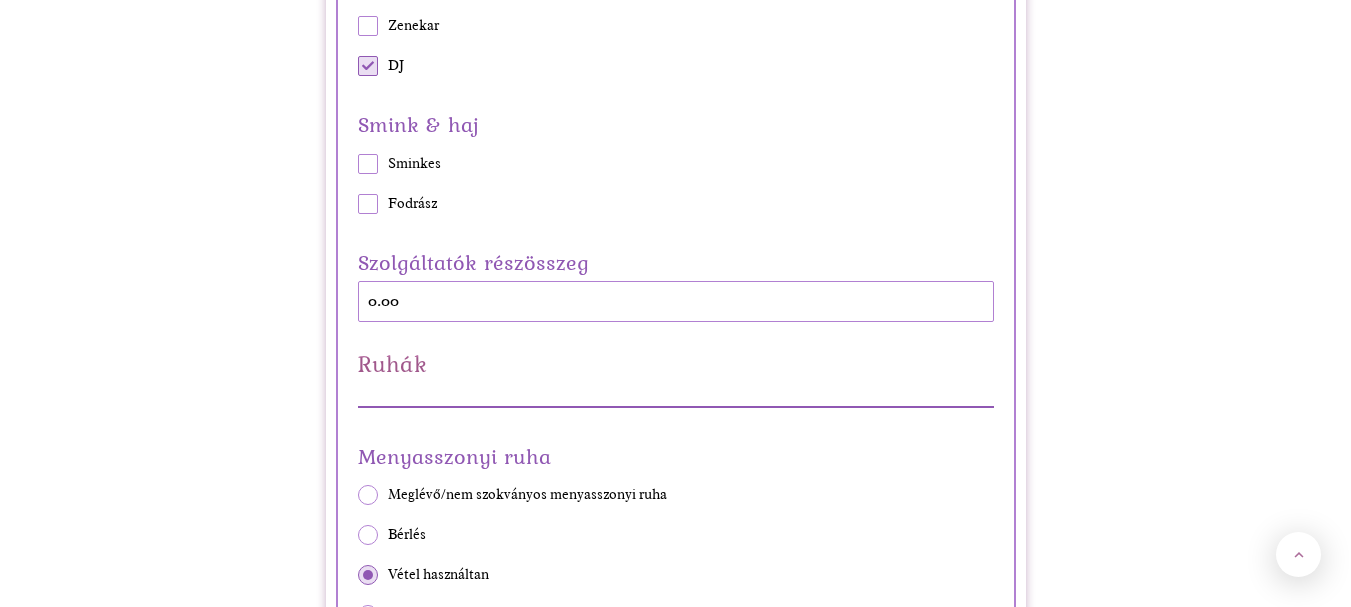 scroll, scrollTop: 2700, scrollLeft: 0, axis: vertical 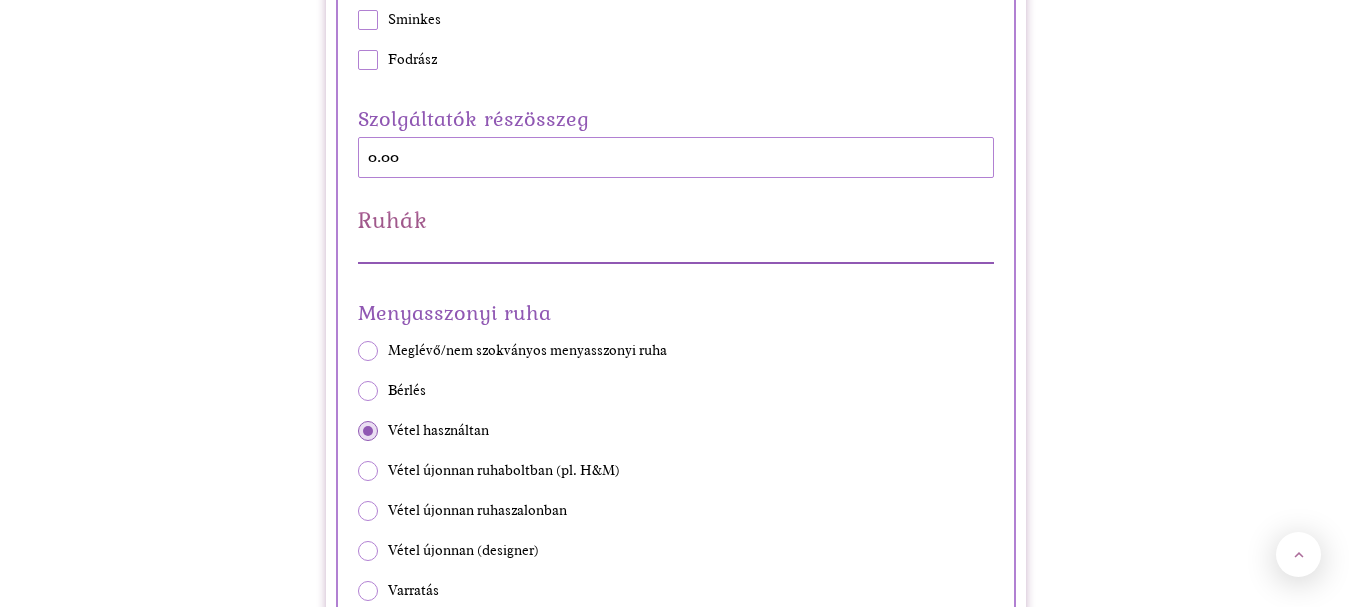 click on "Szolgáltatók részösszeg 0.00" at bounding box center (676, 139) 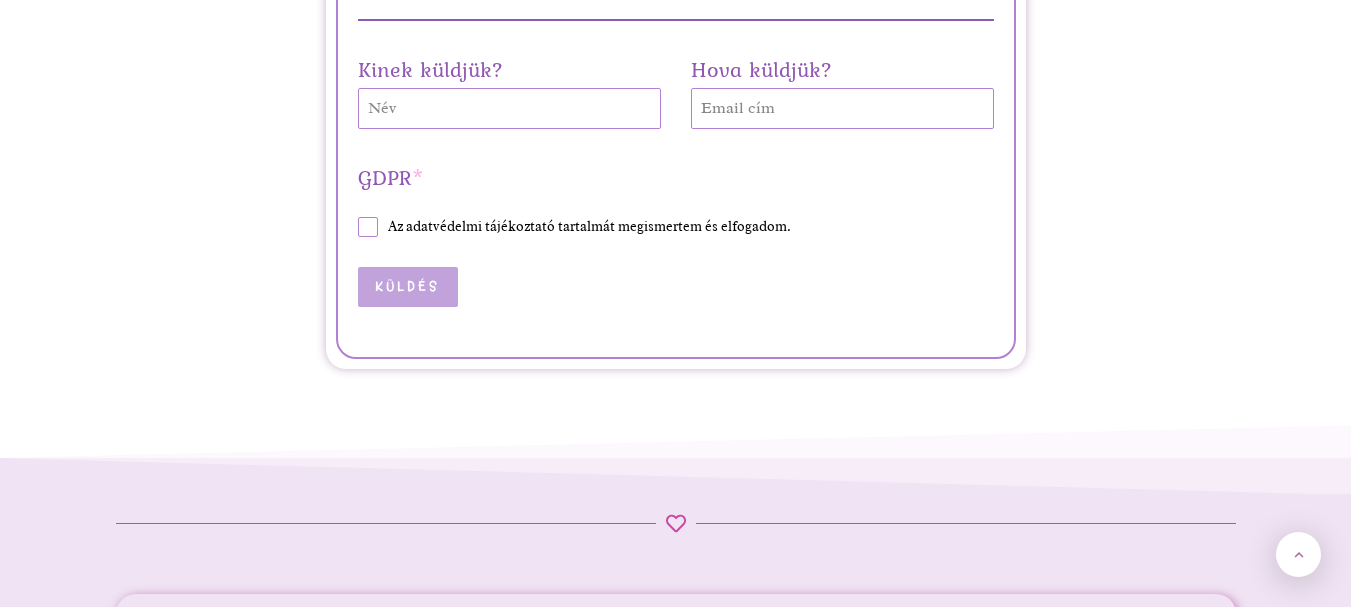 scroll, scrollTop: 6100, scrollLeft: 0, axis: vertical 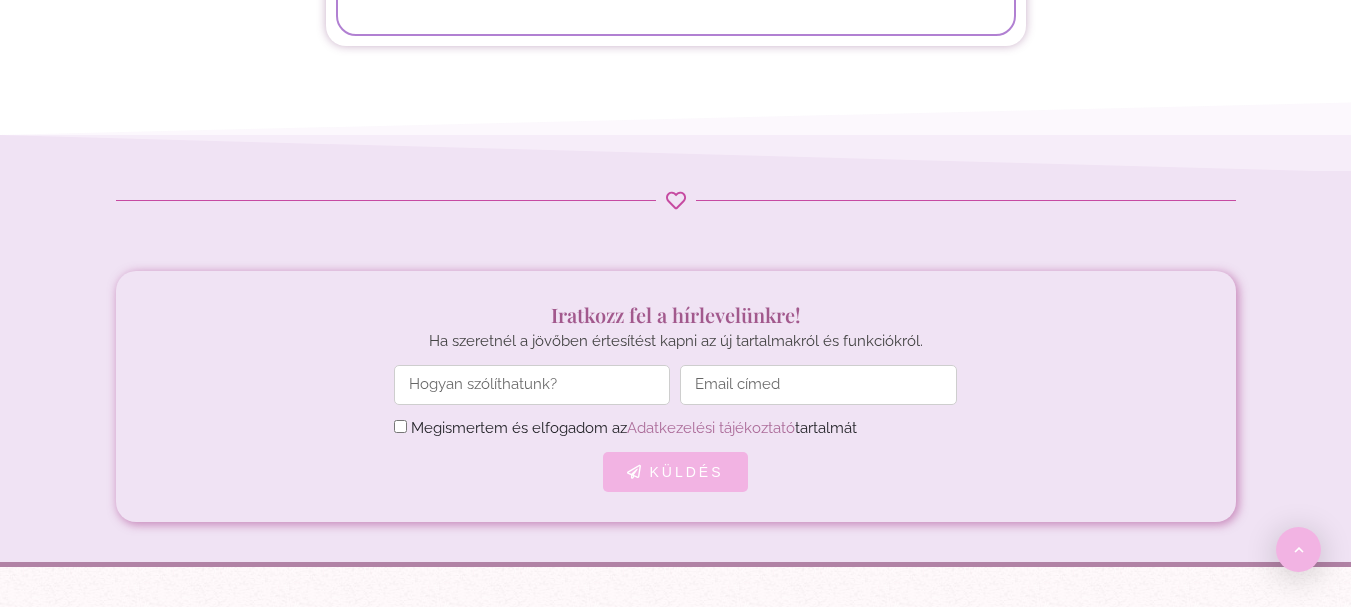 click at bounding box center (1299, 550) 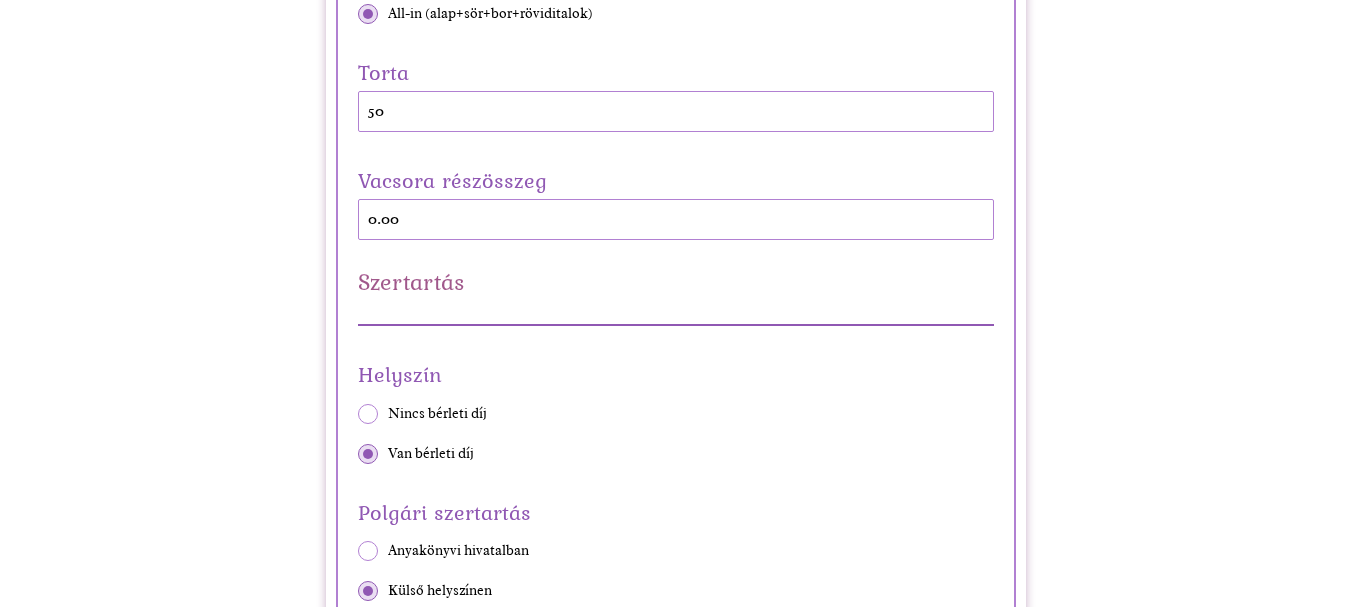 scroll, scrollTop: 0, scrollLeft: 0, axis: both 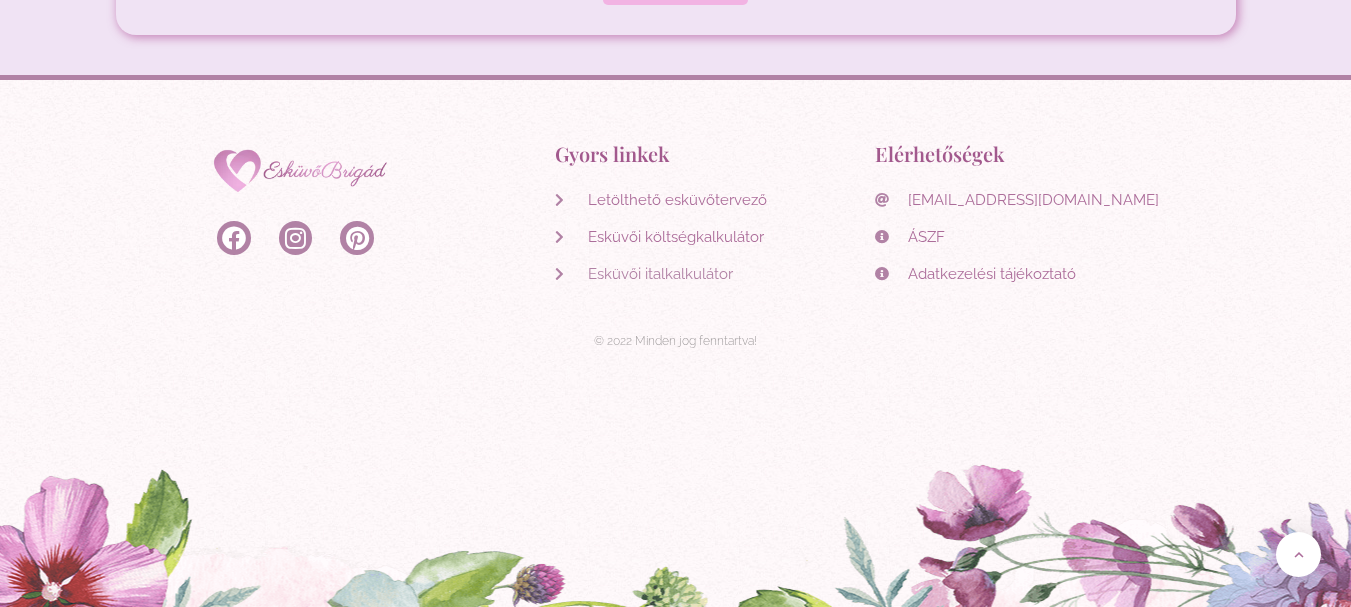 click on "Esküvői italkalkulátor" at bounding box center (658, 274) 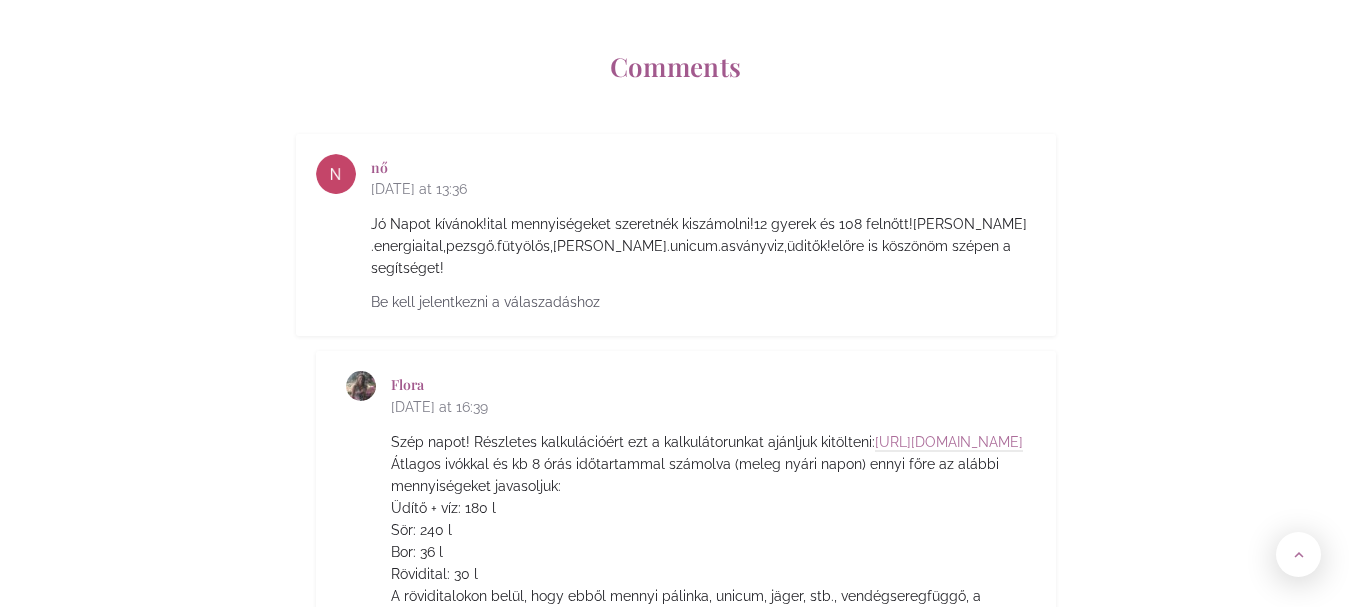 scroll, scrollTop: 9100, scrollLeft: 0, axis: vertical 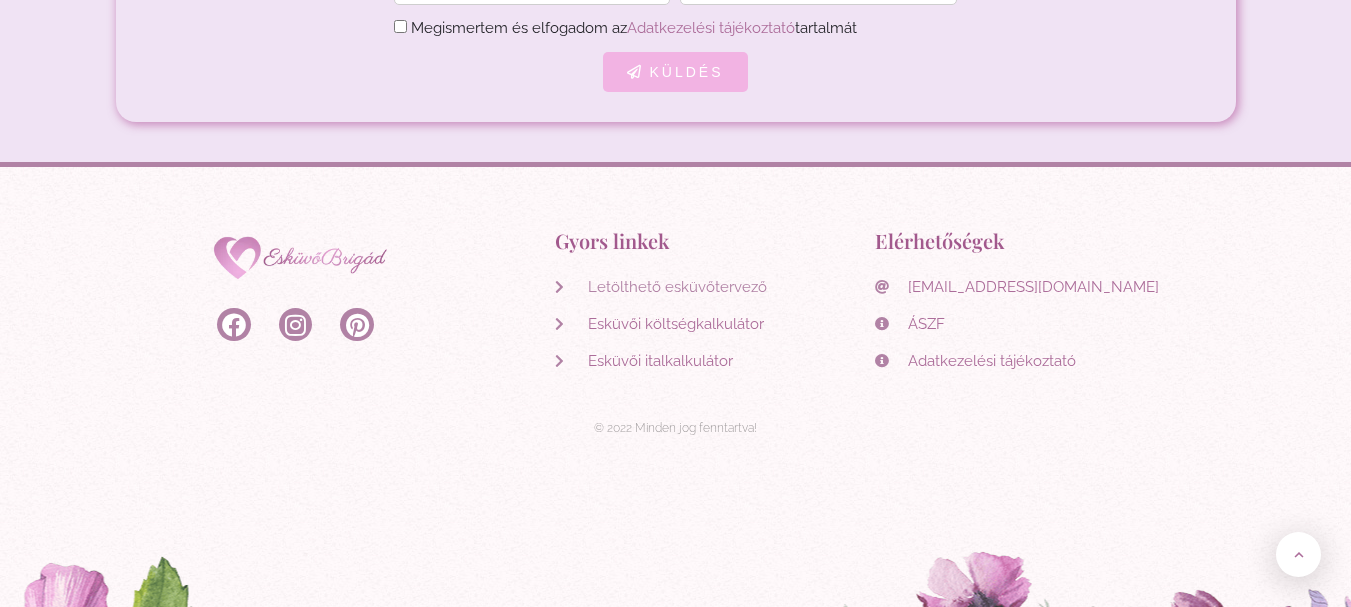 click on "Letölthető esküvőtervező" at bounding box center [675, 287] 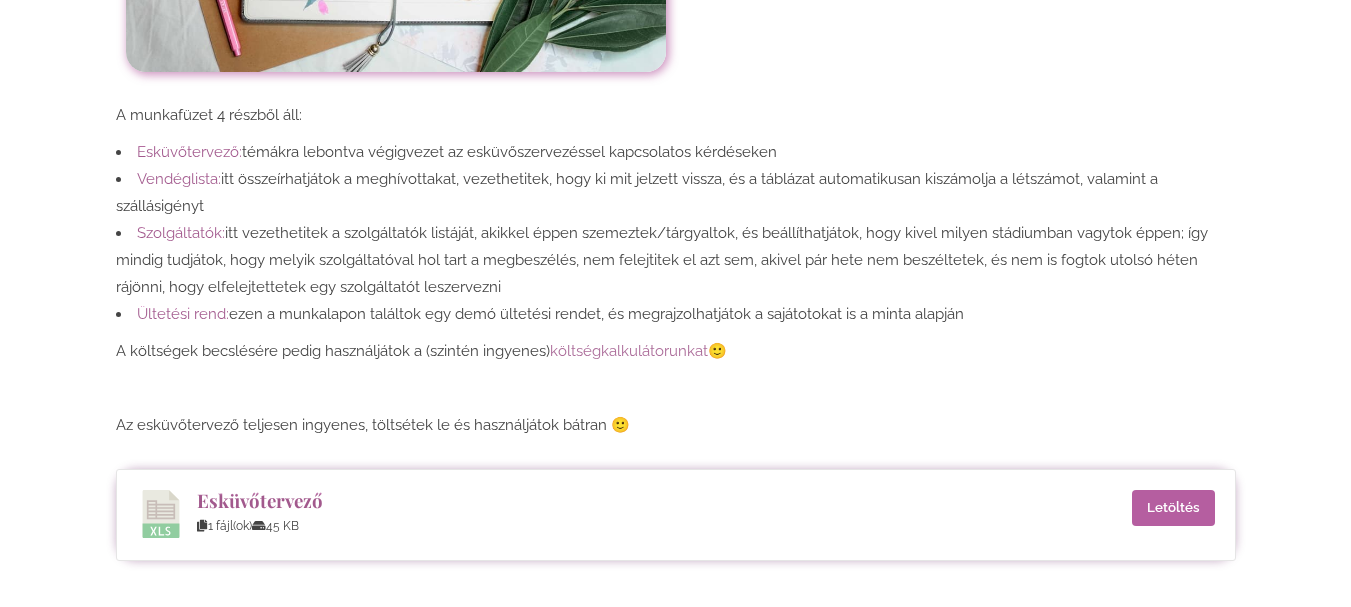 scroll, scrollTop: 900, scrollLeft: 0, axis: vertical 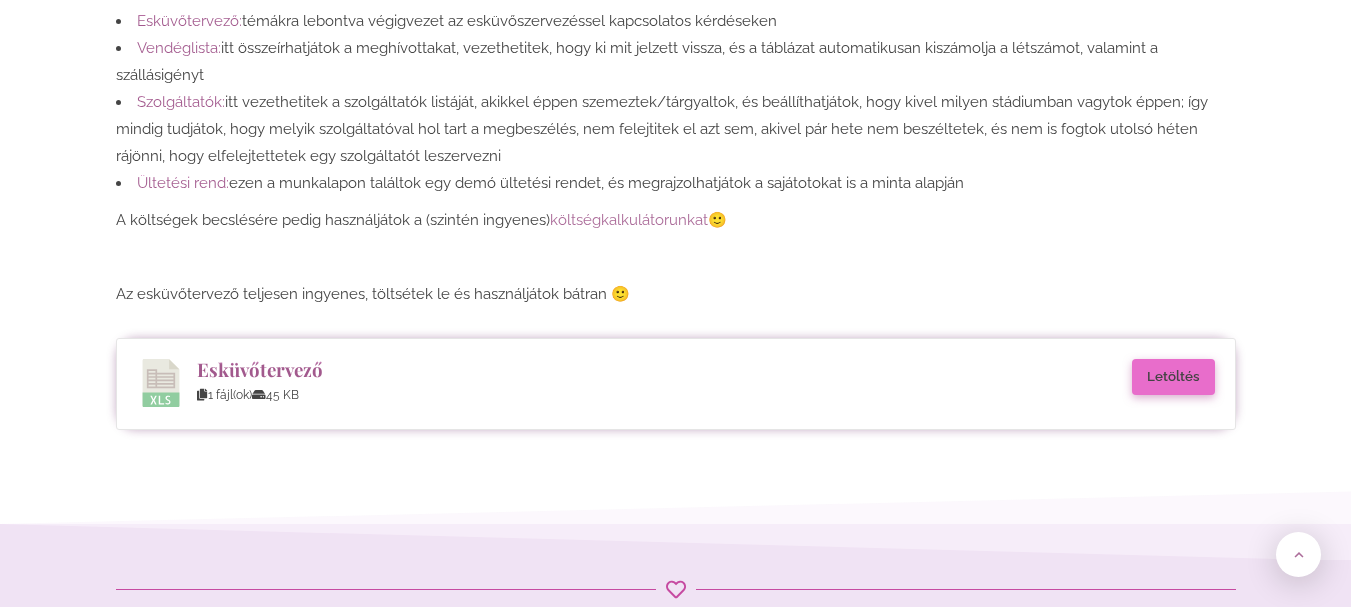 click on "Letöltés" at bounding box center (1173, 377) 